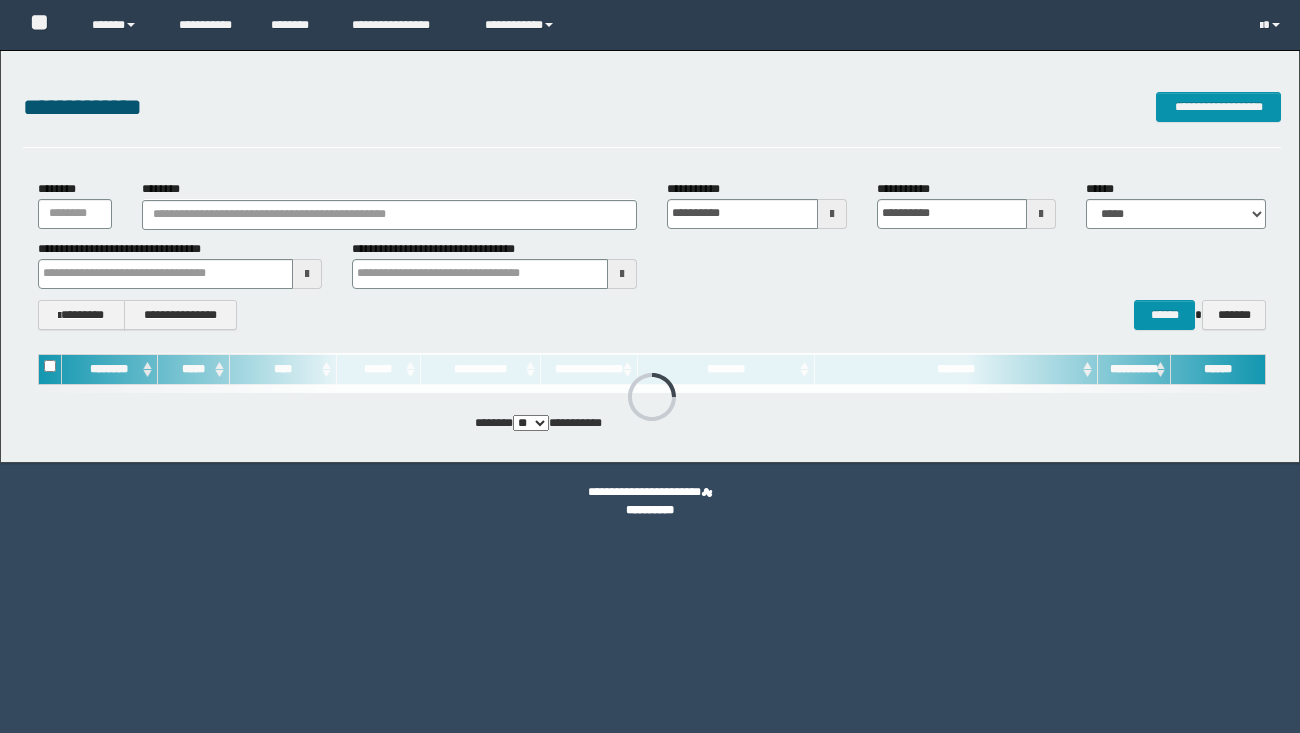 scroll, scrollTop: 0, scrollLeft: 0, axis: both 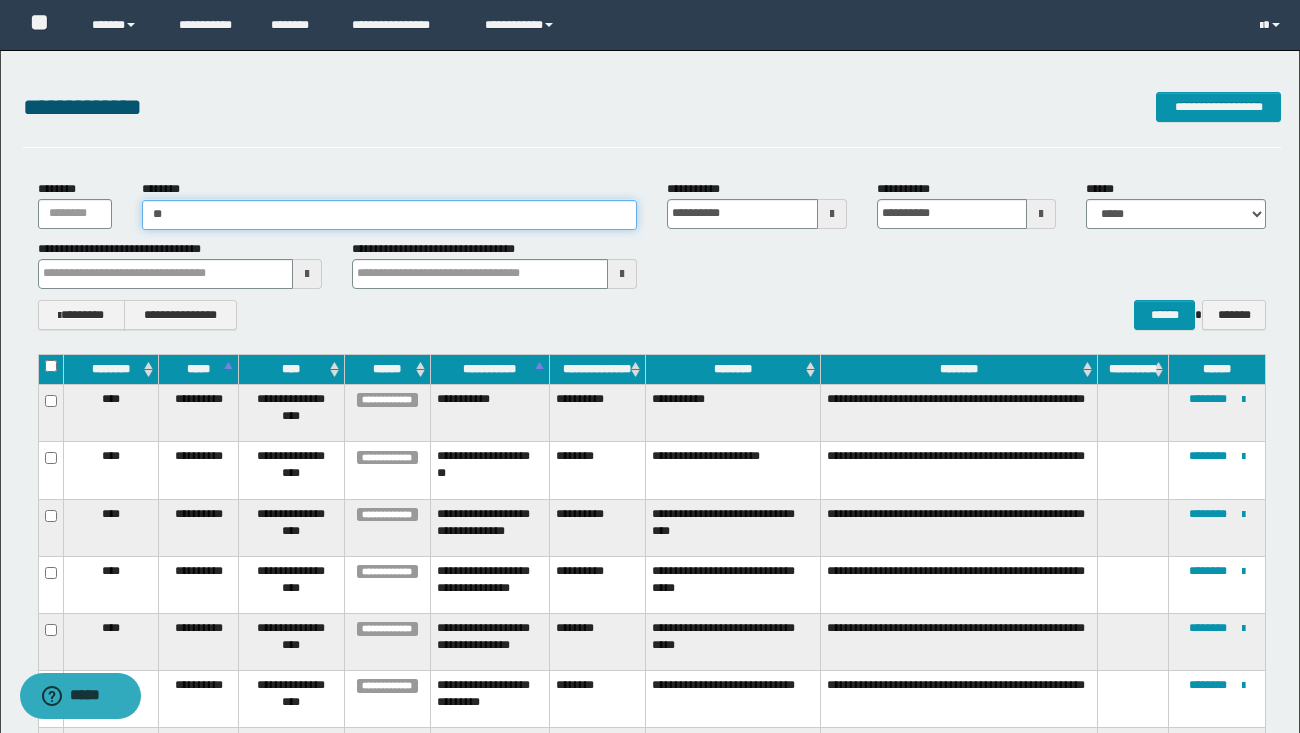 type on "***" 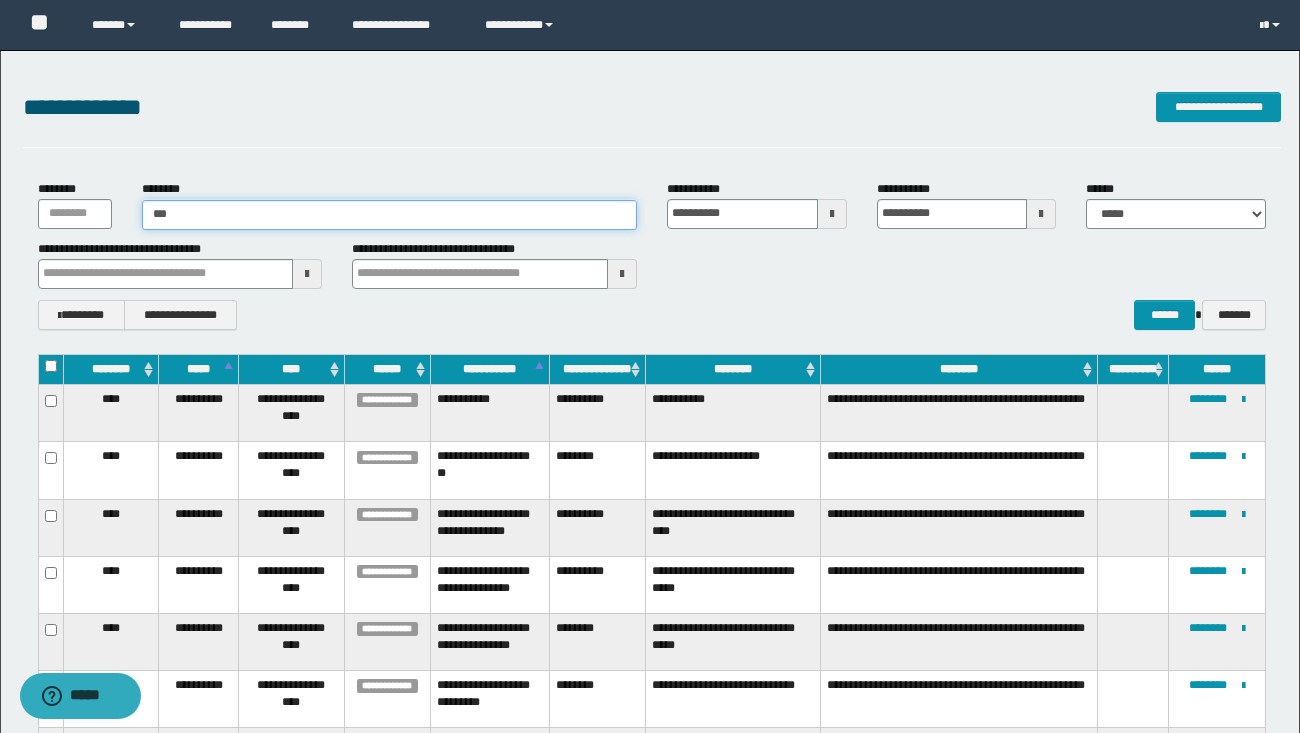 type on "***" 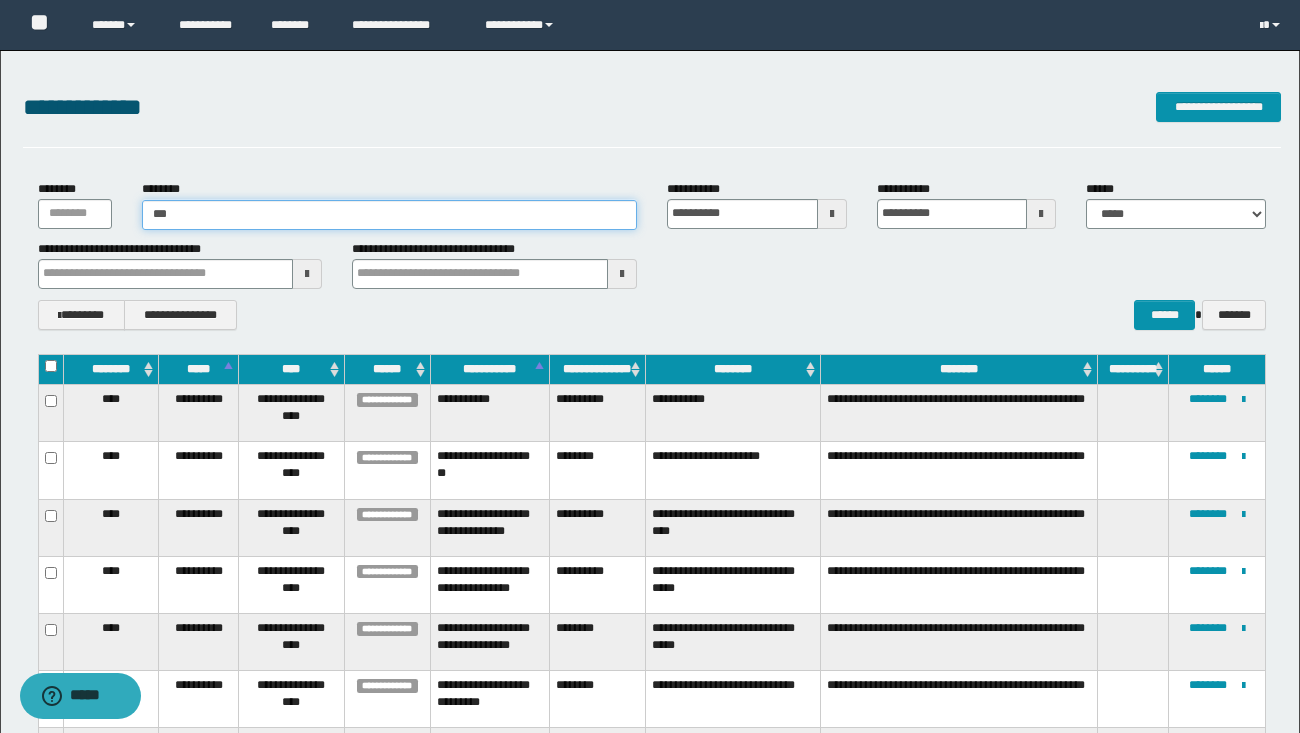 type 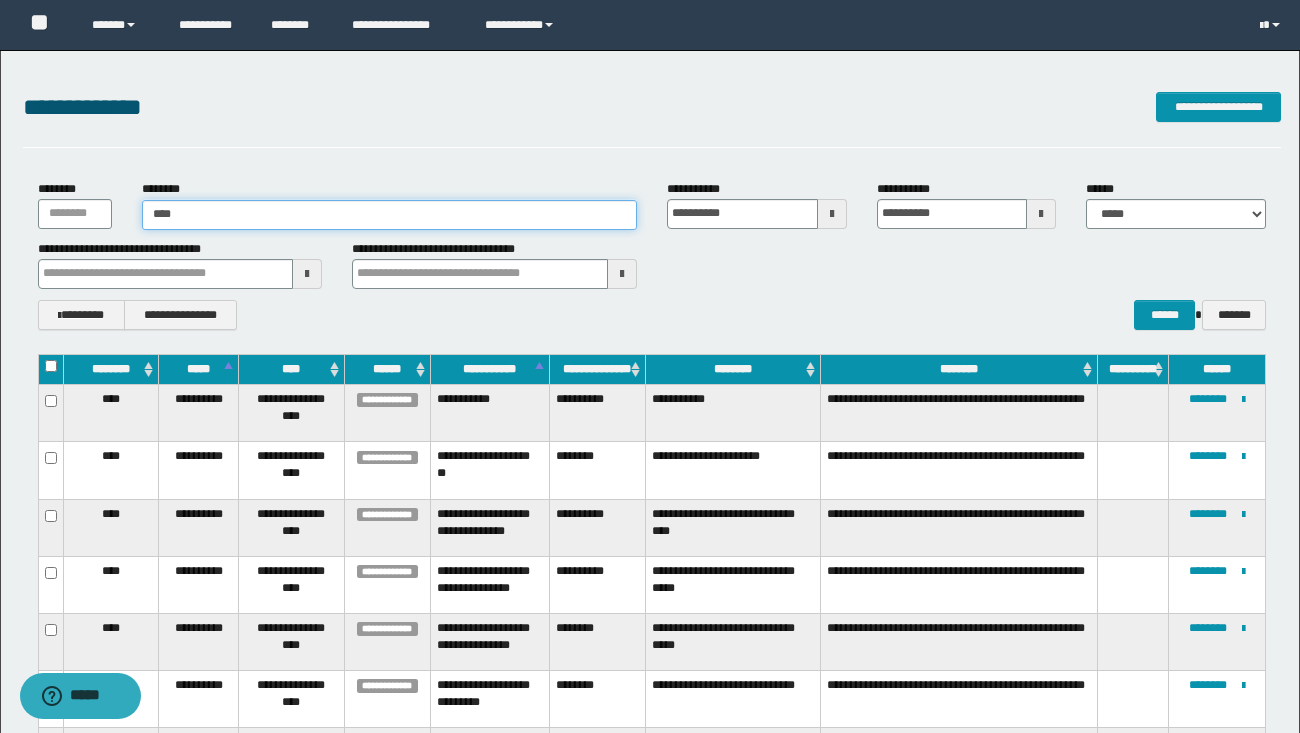type on "****" 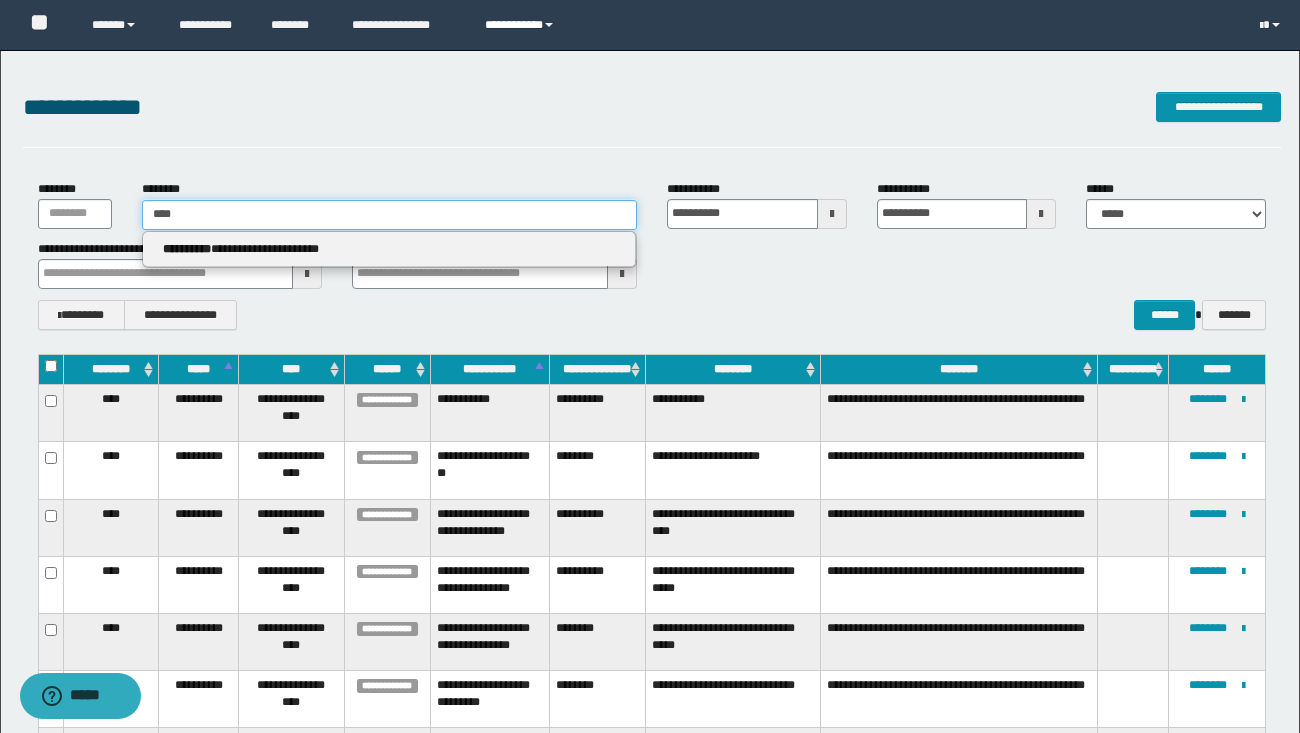 type on "****" 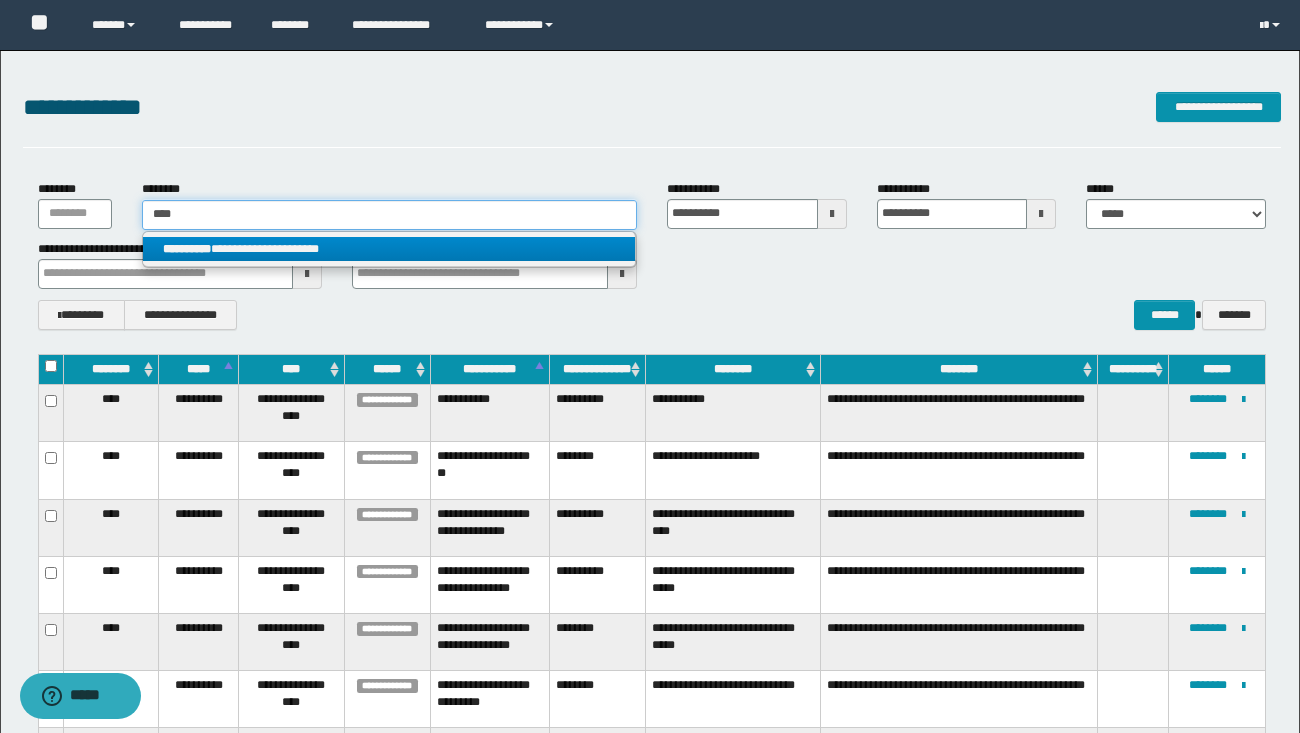 type on "****" 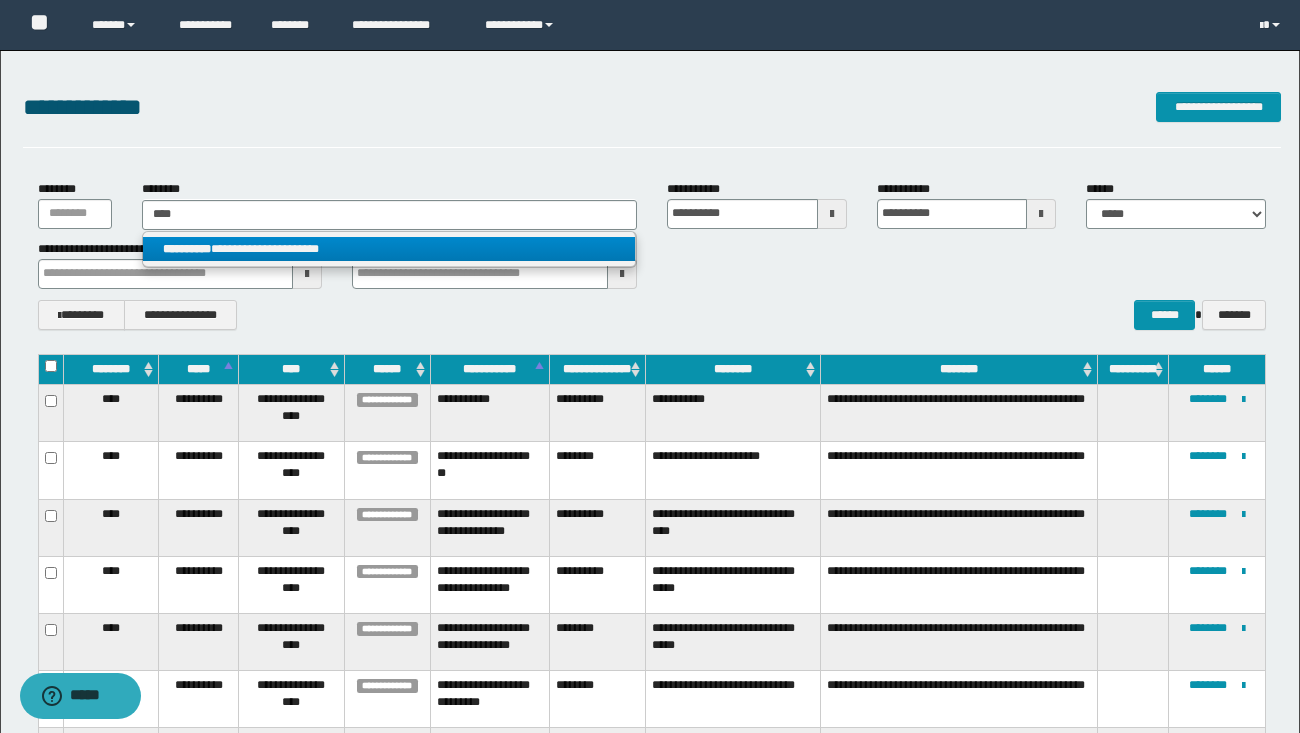 click on "**********" at bounding box center (187, 249) 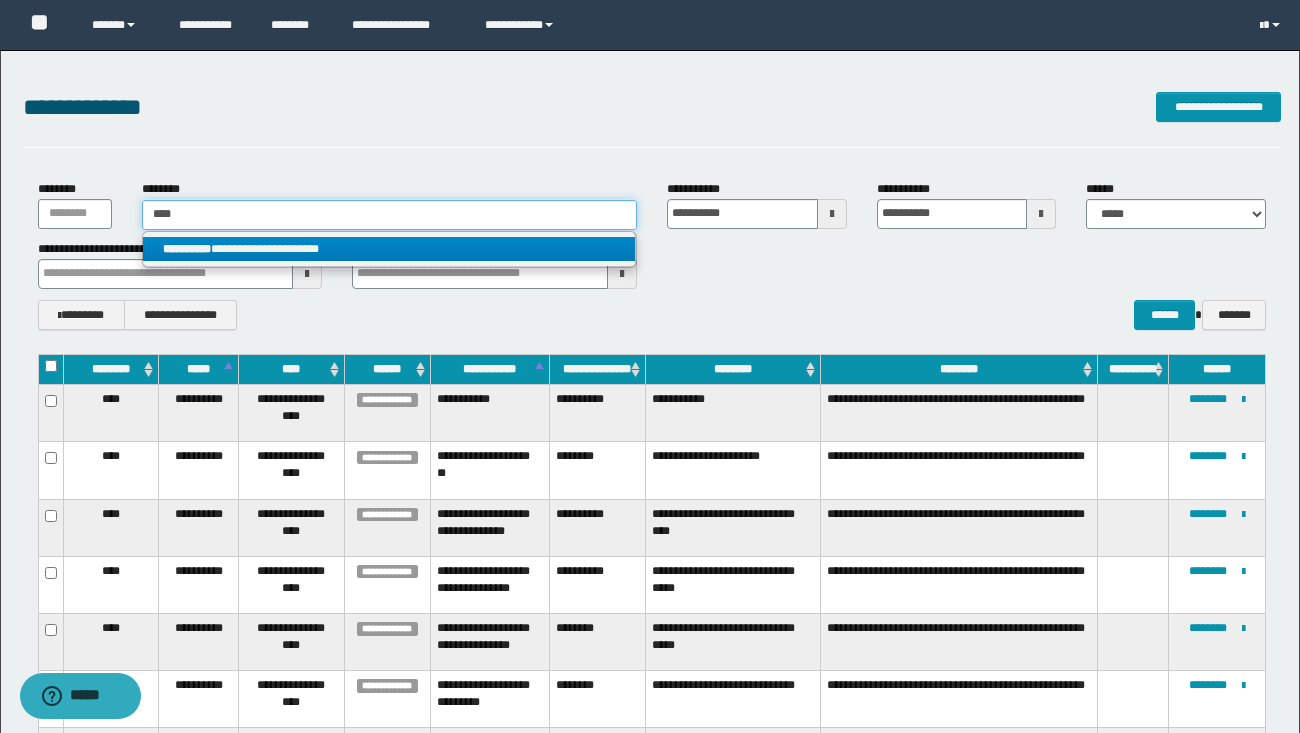 type 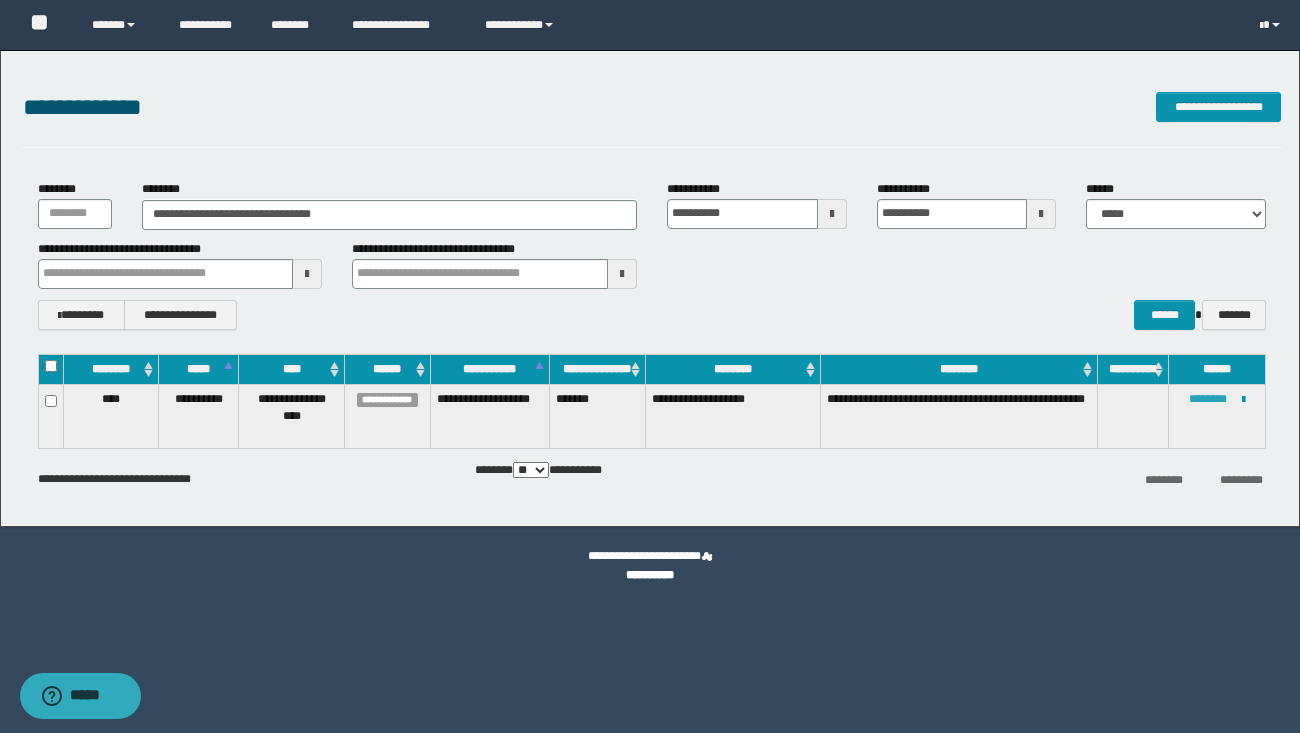 click on "********" at bounding box center [1208, 399] 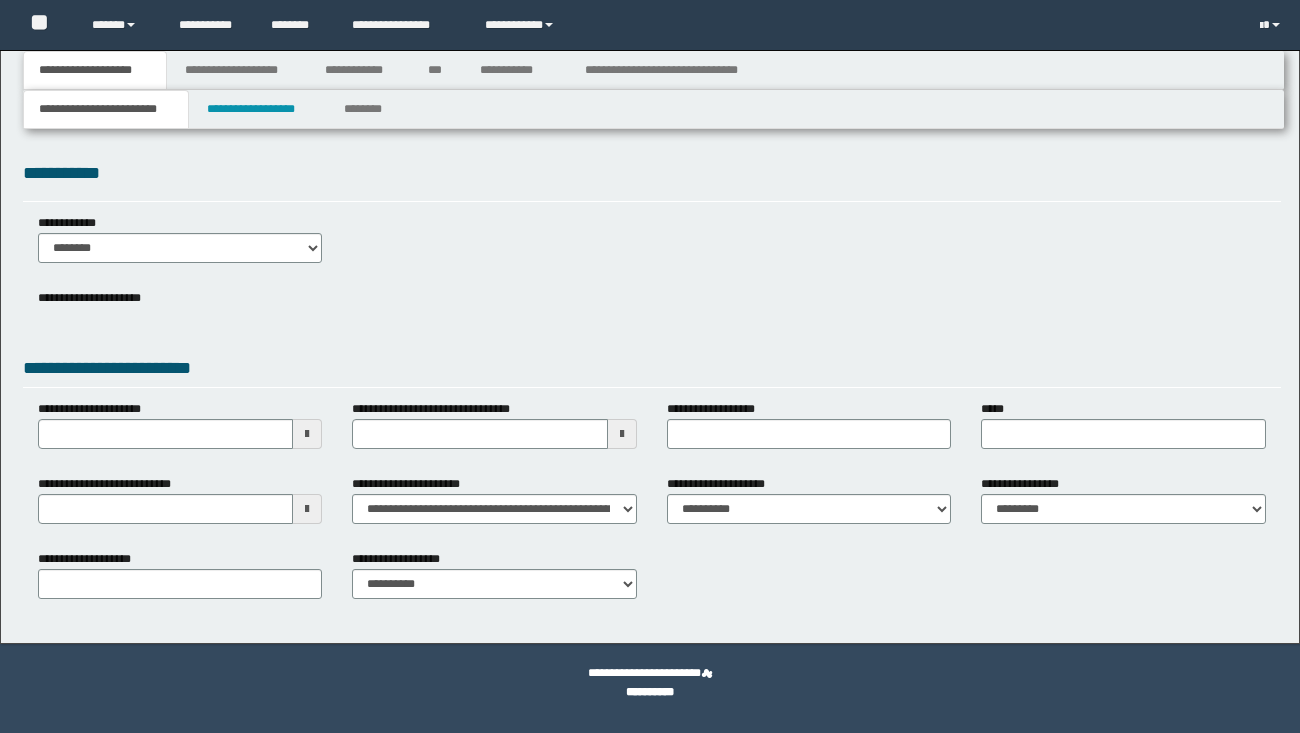 scroll, scrollTop: 0, scrollLeft: 0, axis: both 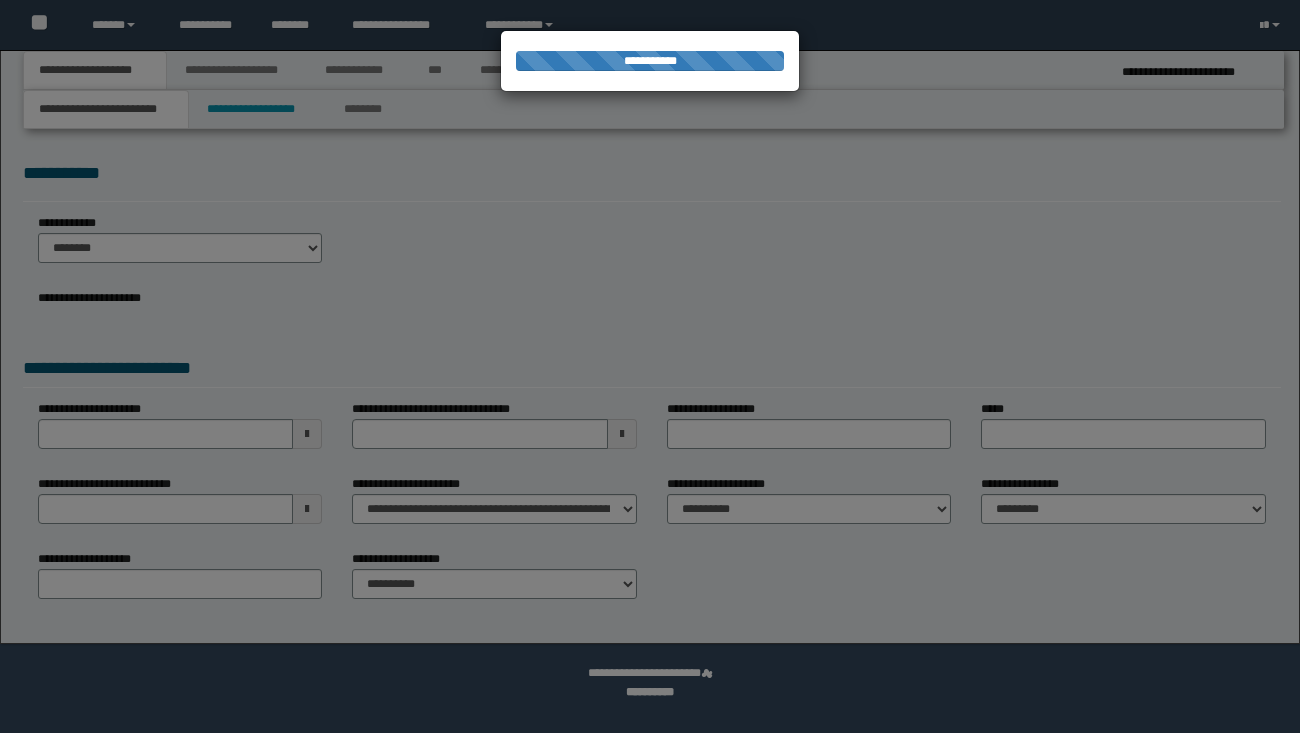 select on "*" 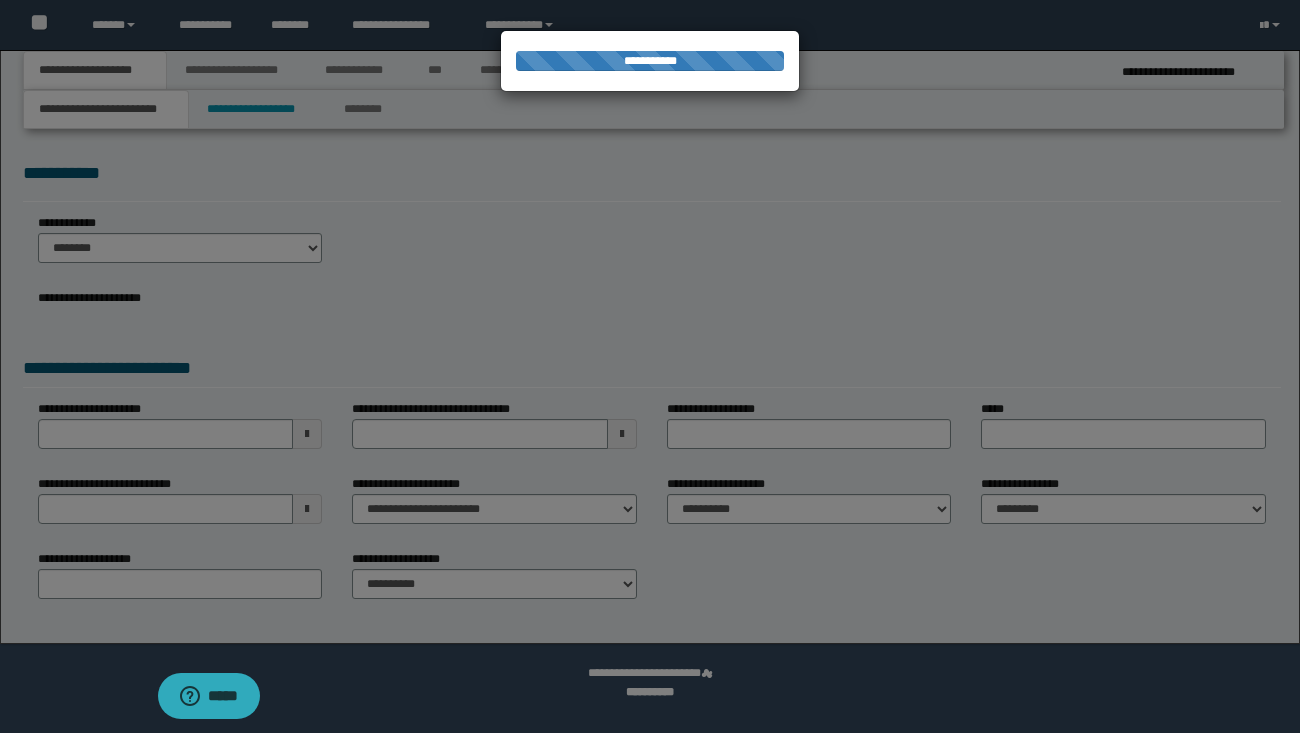 scroll, scrollTop: 0, scrollLeft: 0, axis: both 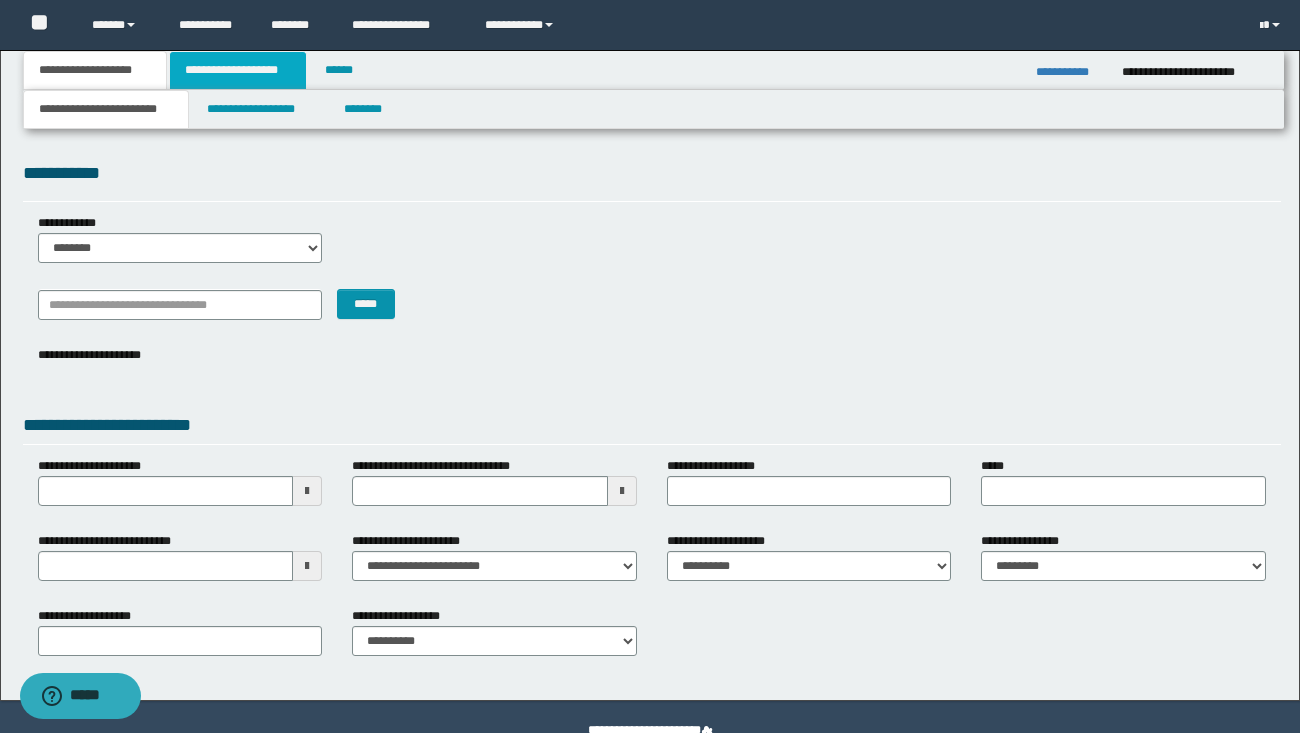 click on "**********" at bounding box center [238, 70] 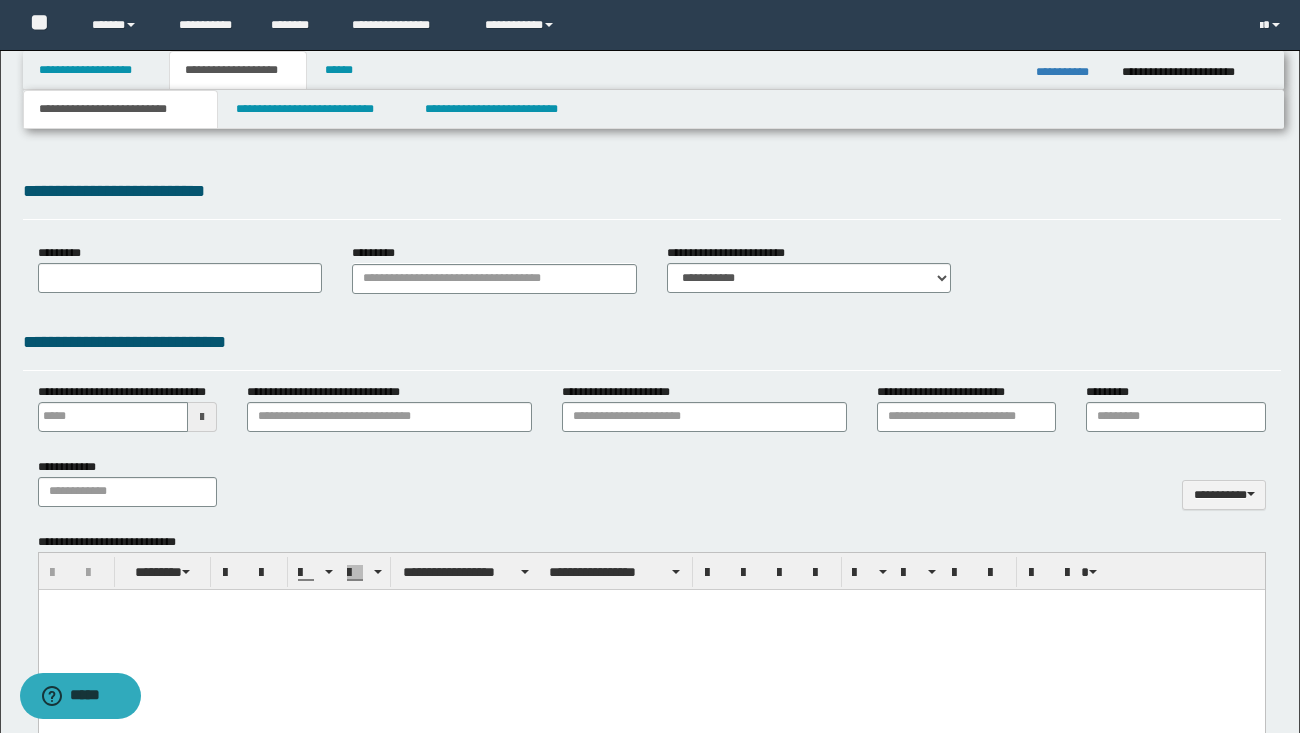 scroll, scrollTop: 0, scrollLeft: 0, axis: both 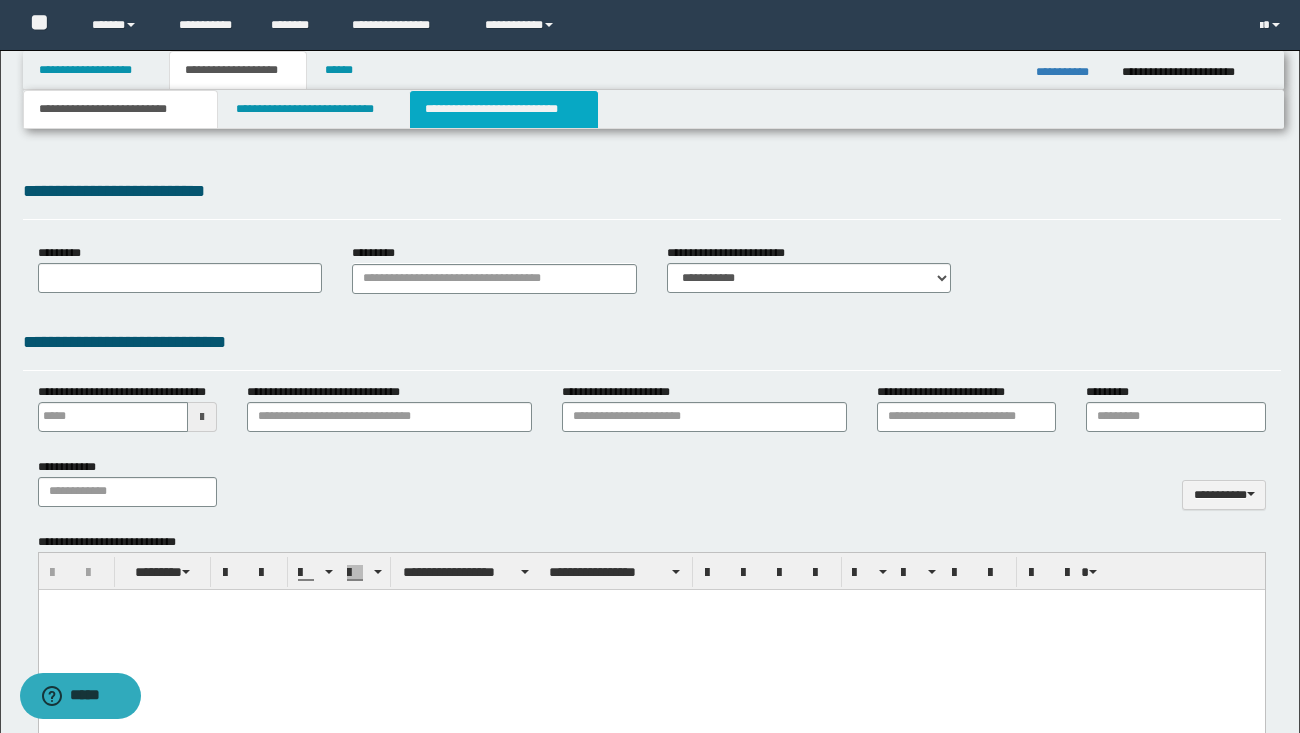 select on "*" 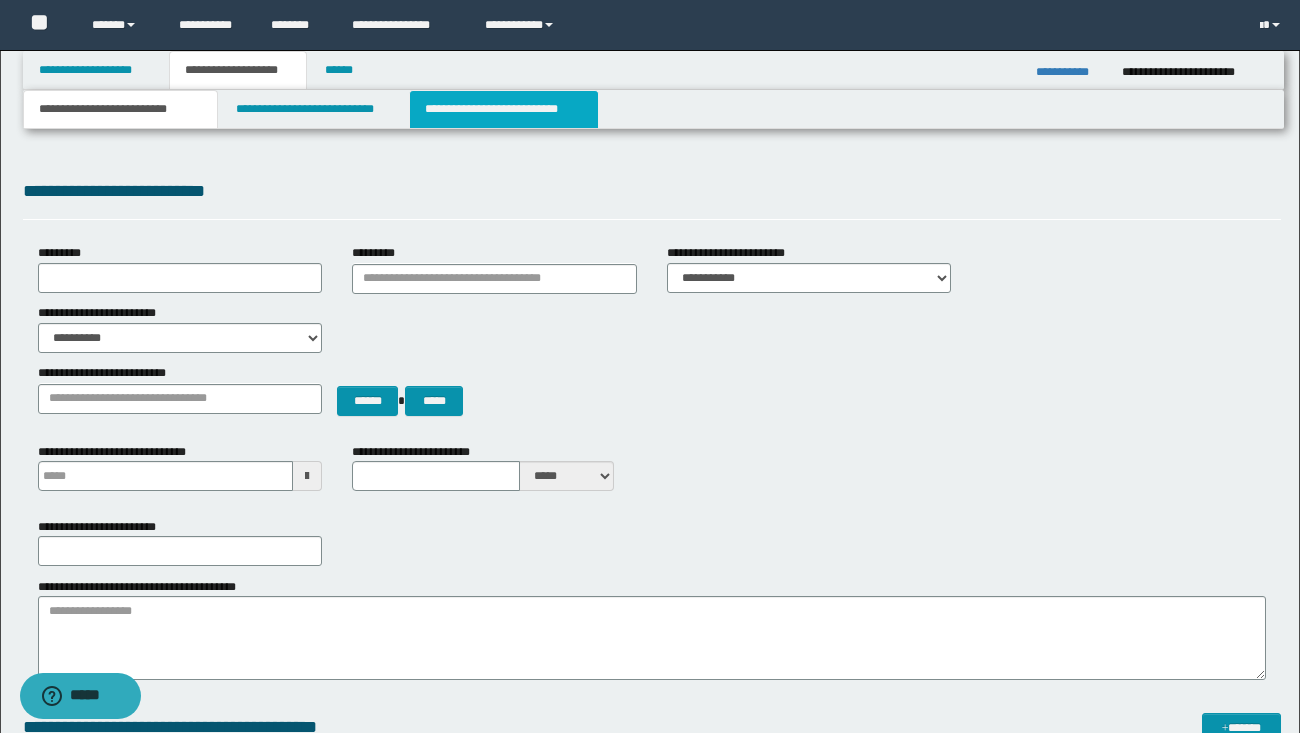 click on "**********" at bounding box center [504, 109] 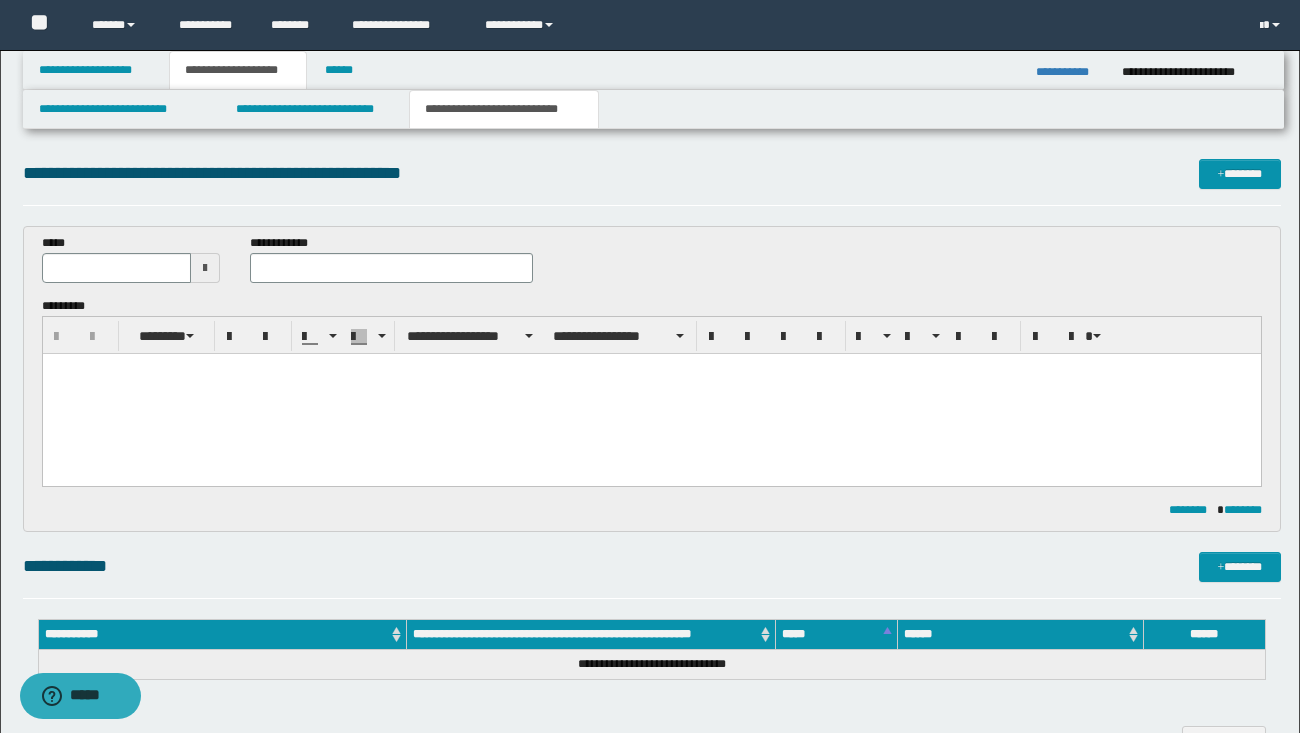 scroll, scrollTop: 0, scrollLeft: 0, axis: both 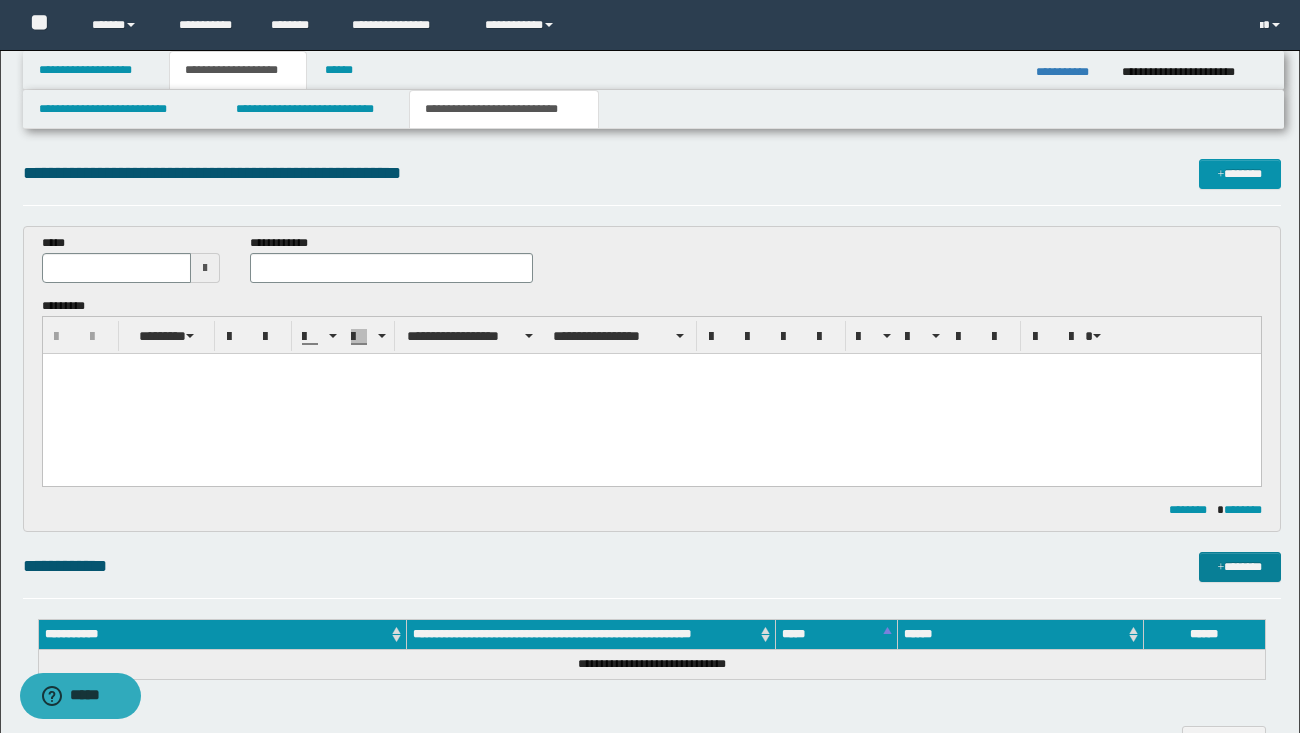 click on "*******" at bounding box center (1240, 567) 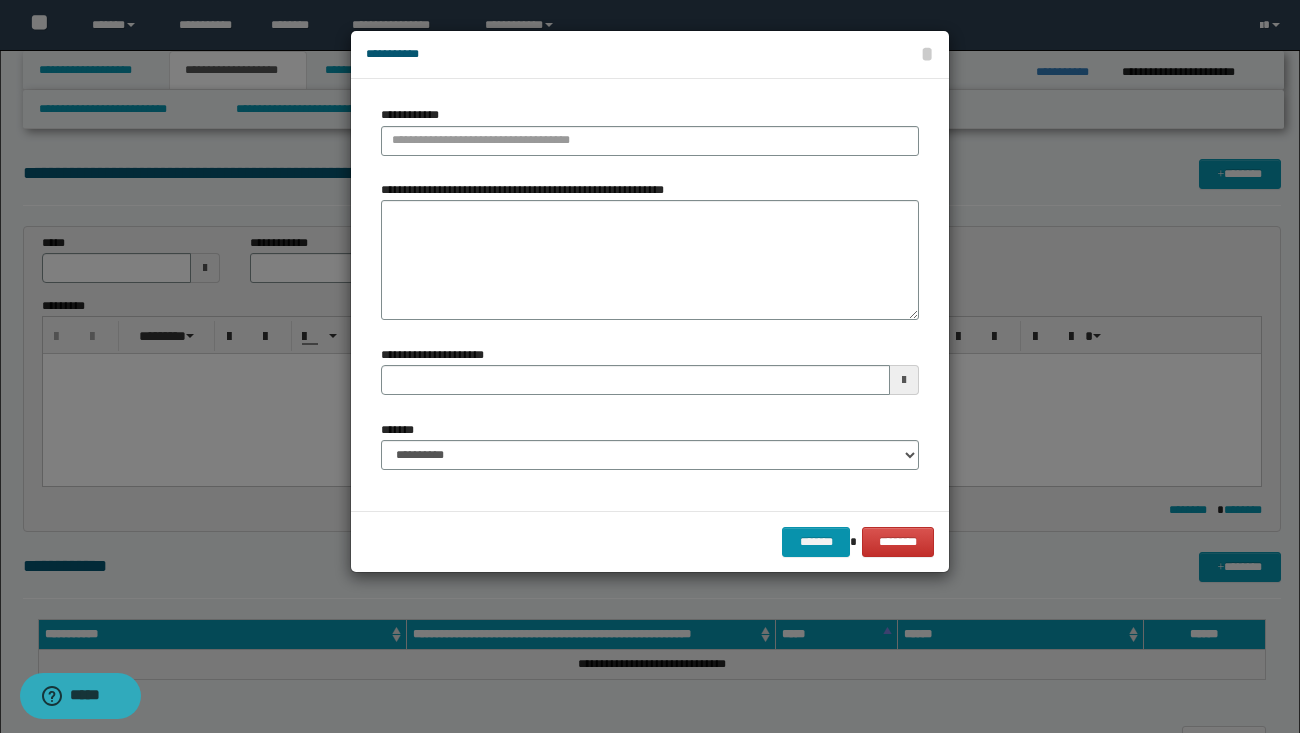 type 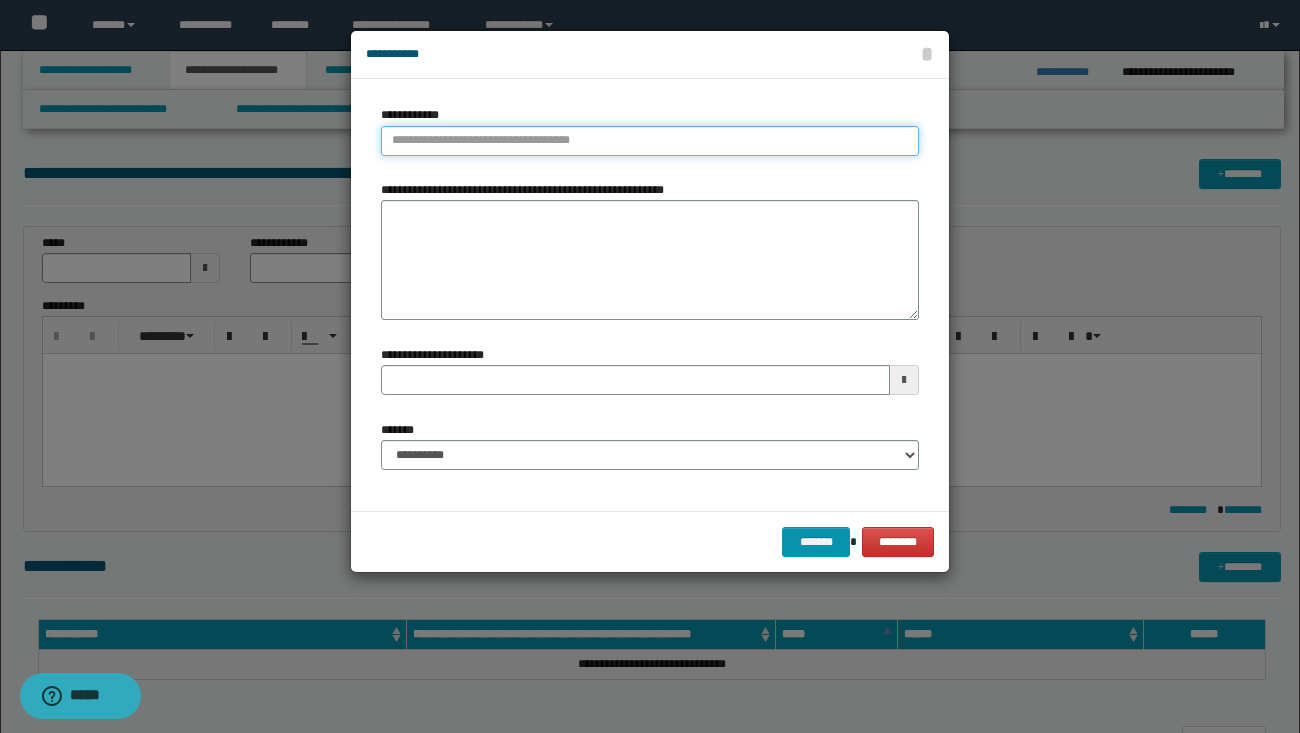 click on "**********" at bounding box center (650, 141) 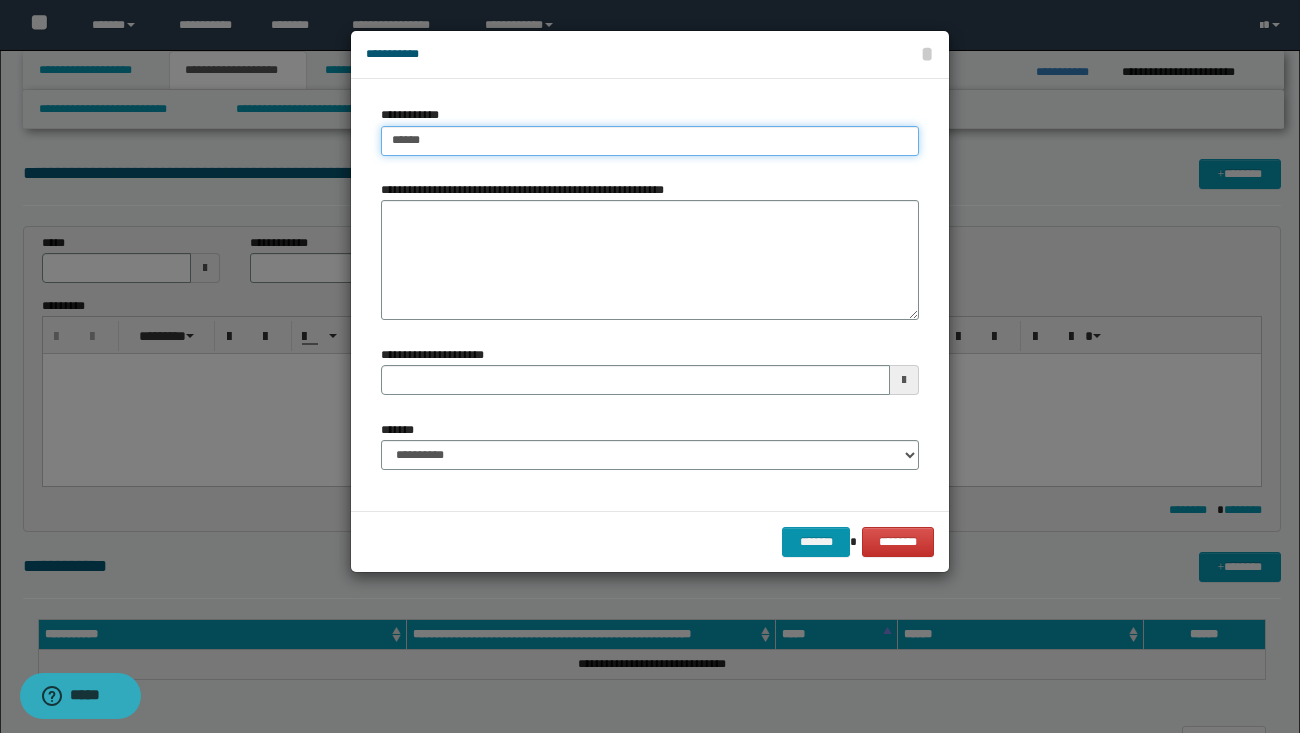 type on "*******" 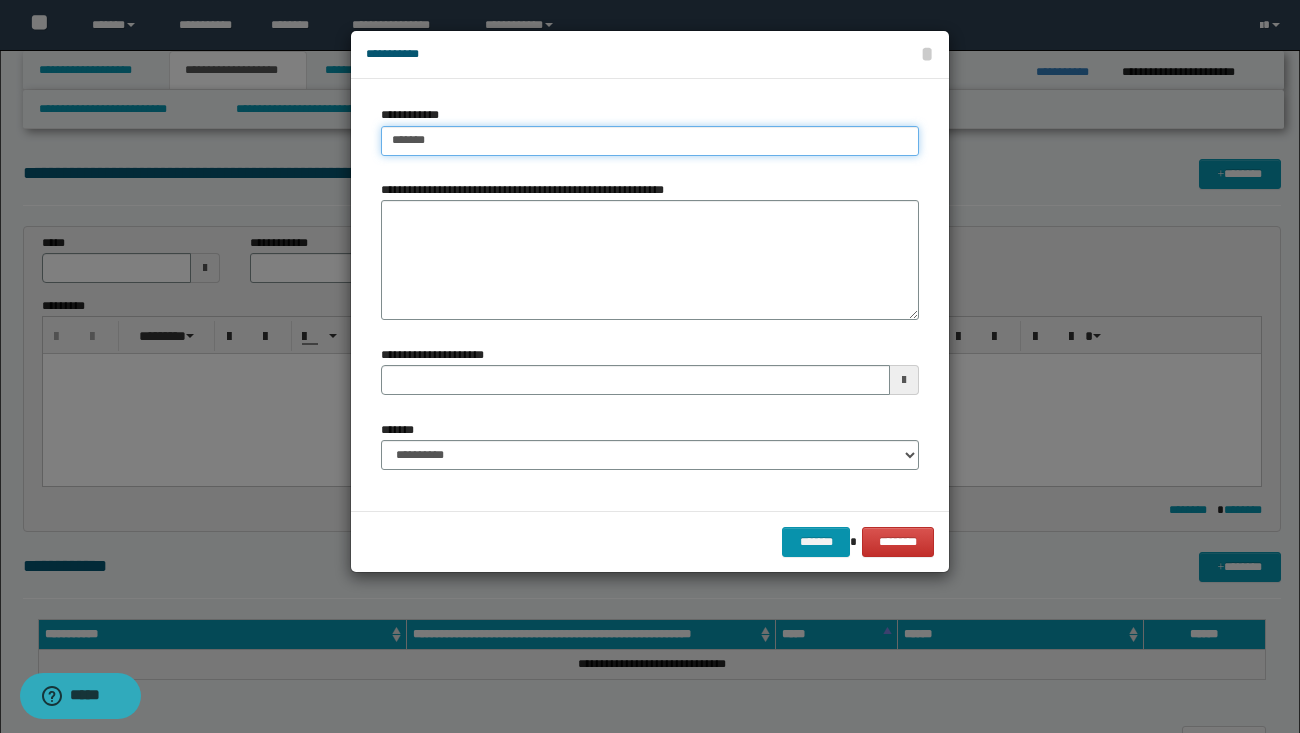 type on "*******" 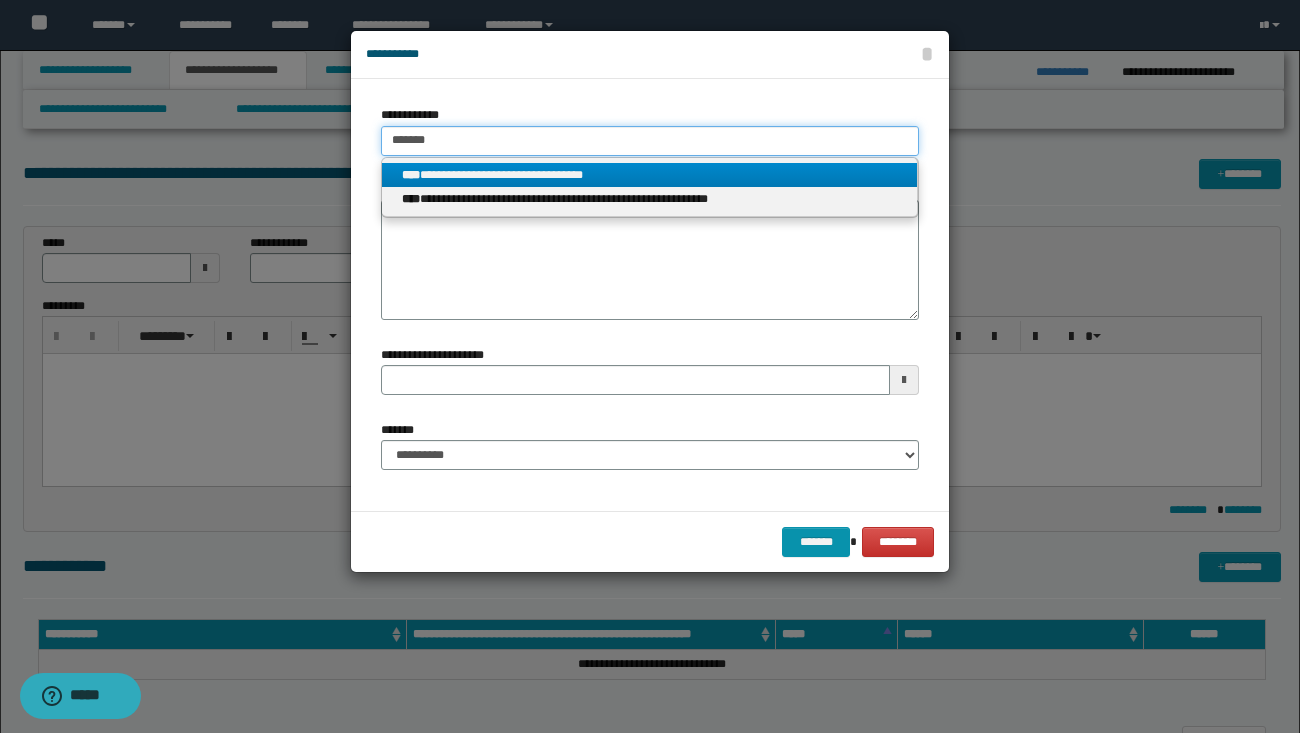 type on "*******" 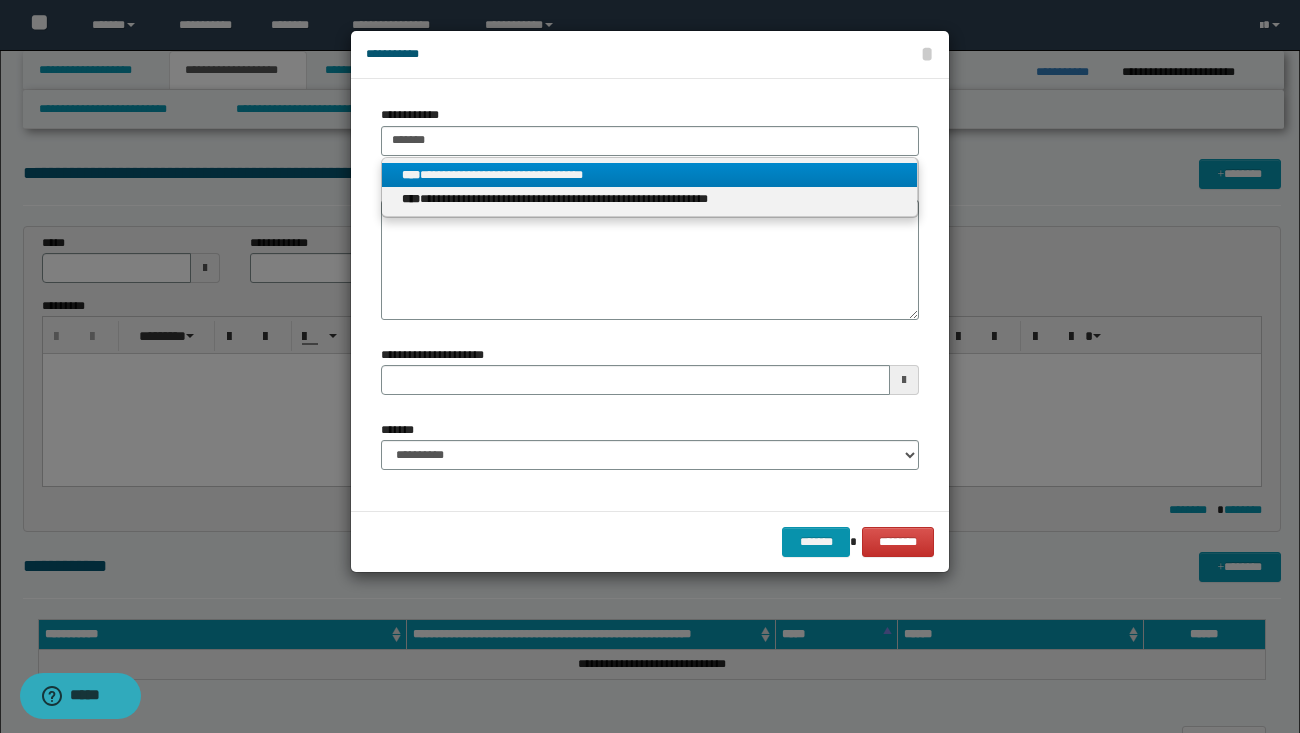 click on "**********" at bounding box center [649, 175] 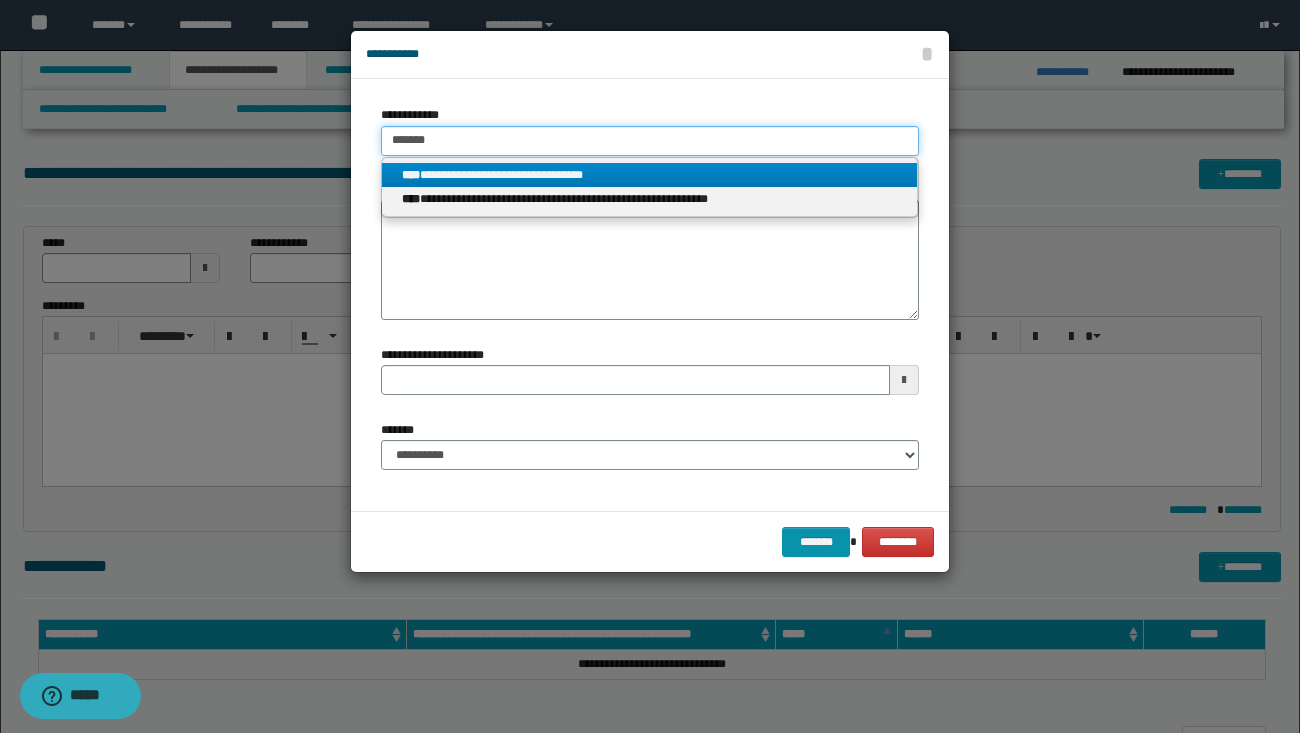 type 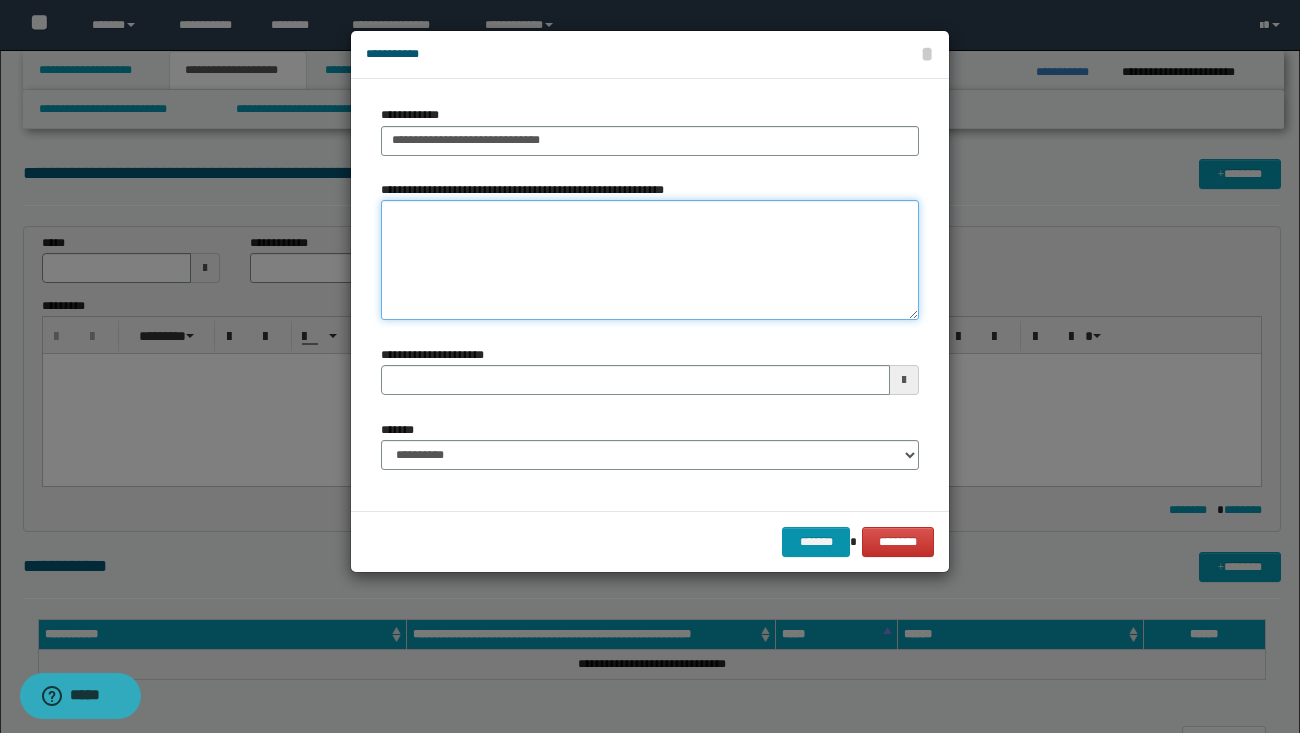 click on "**********" at bounding box center (650, 260) 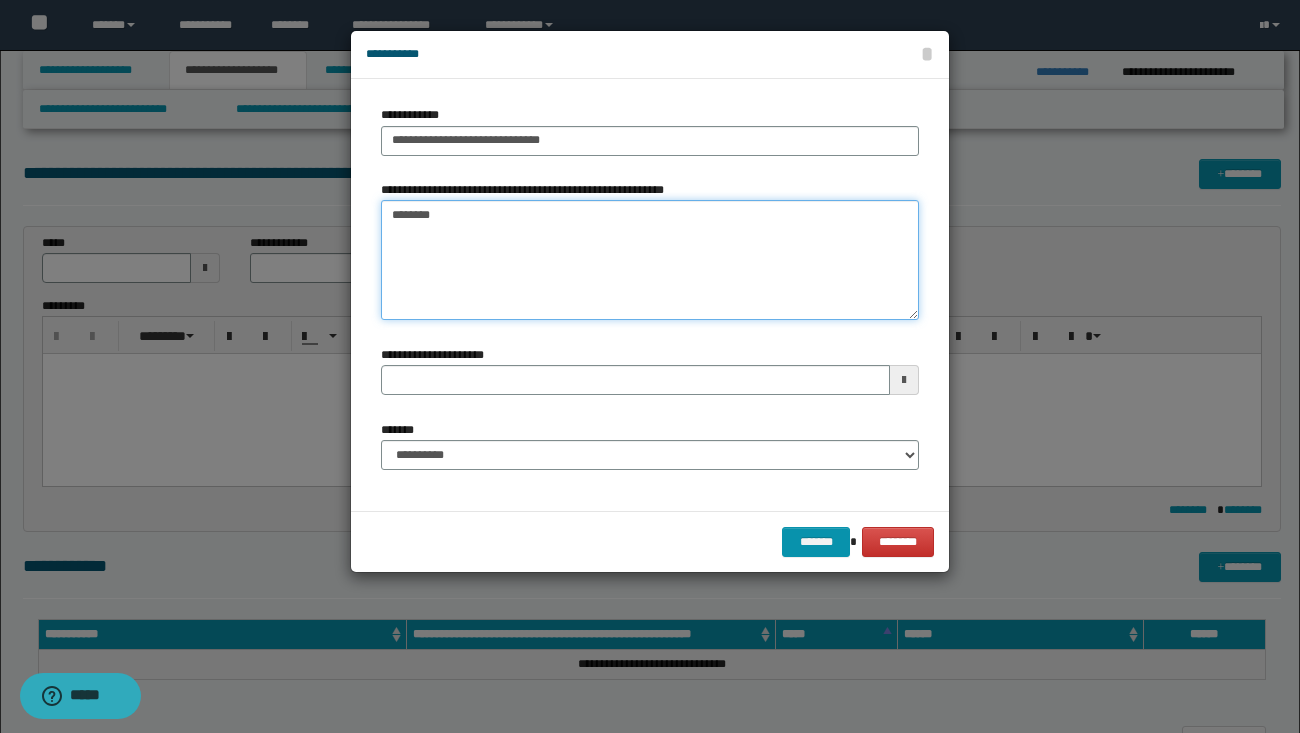 type on "*********" 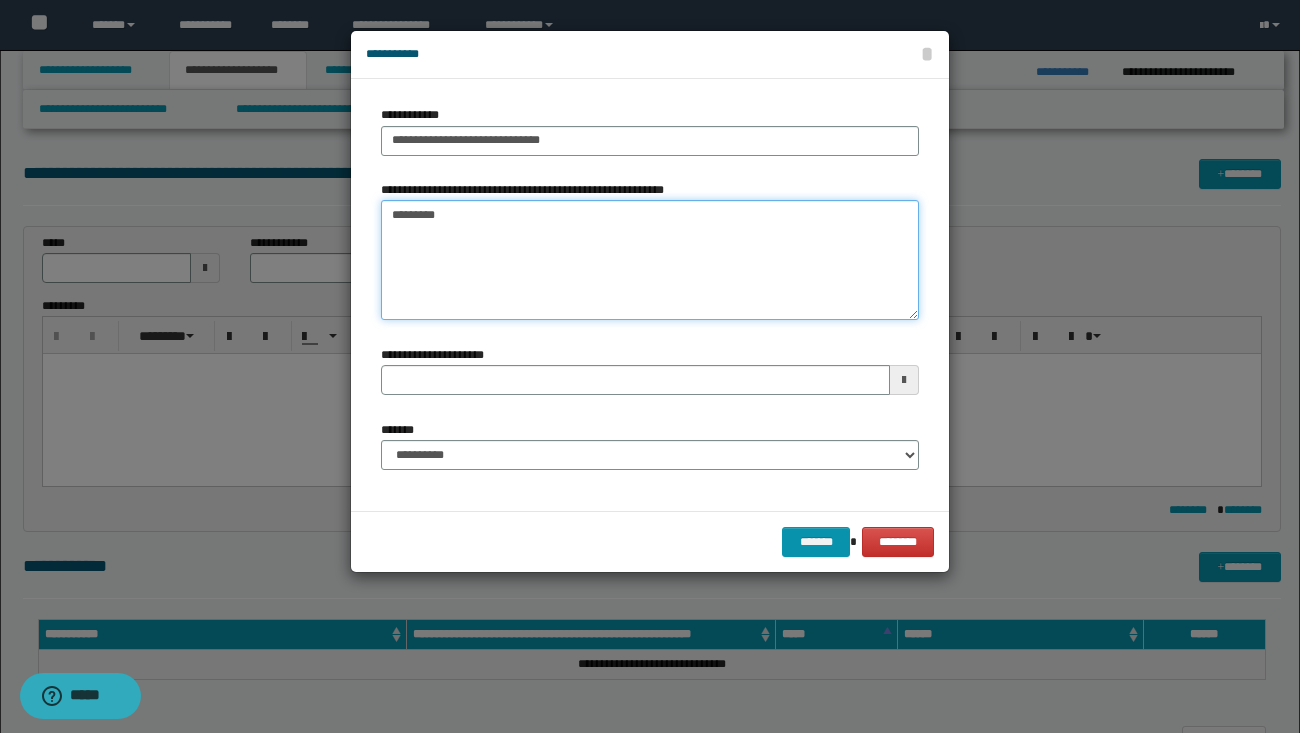 type 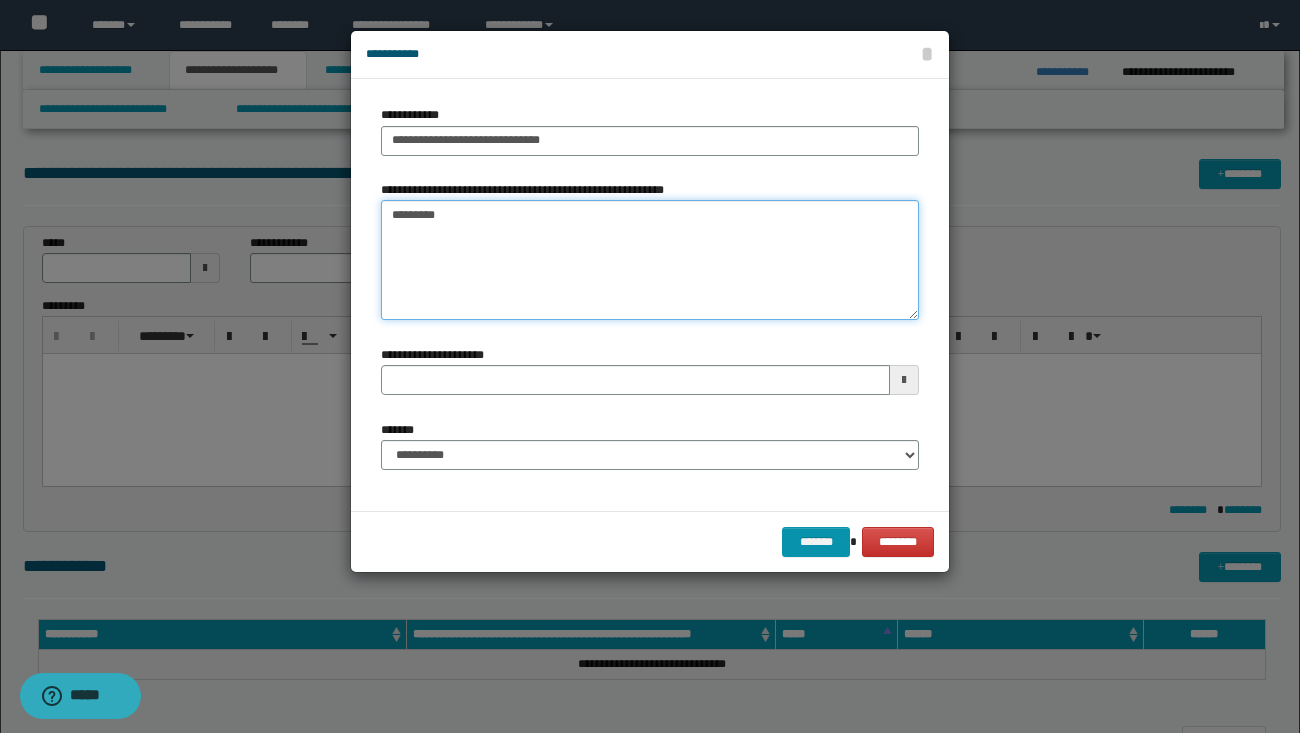 type on "*********" 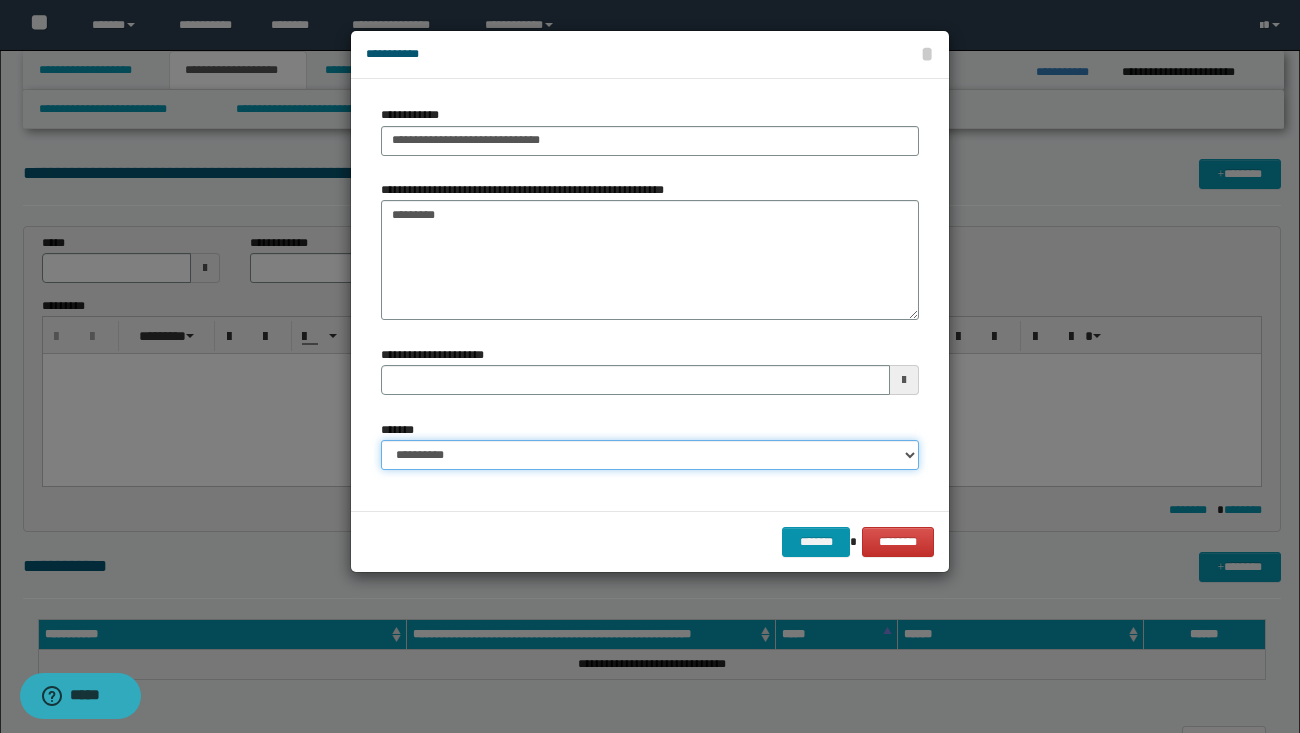 select on "*" 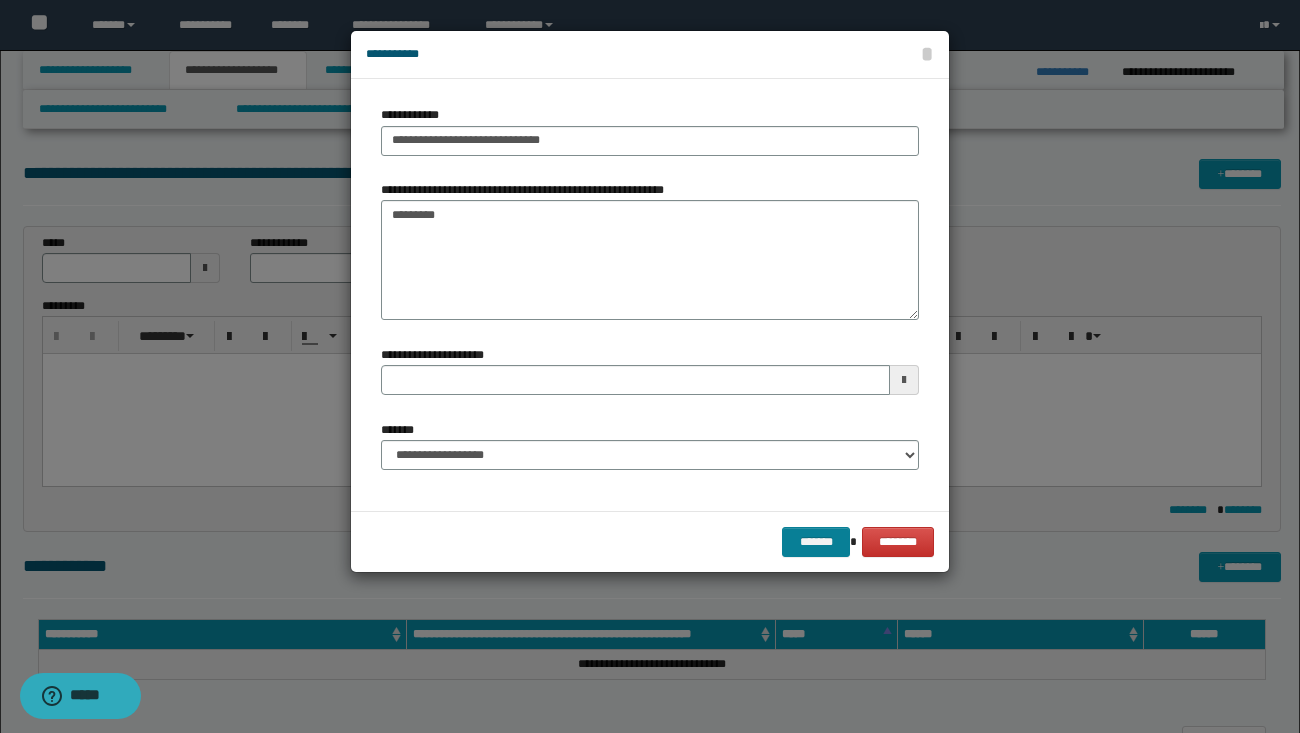 click on "*******" at bounding box center [816, 542] 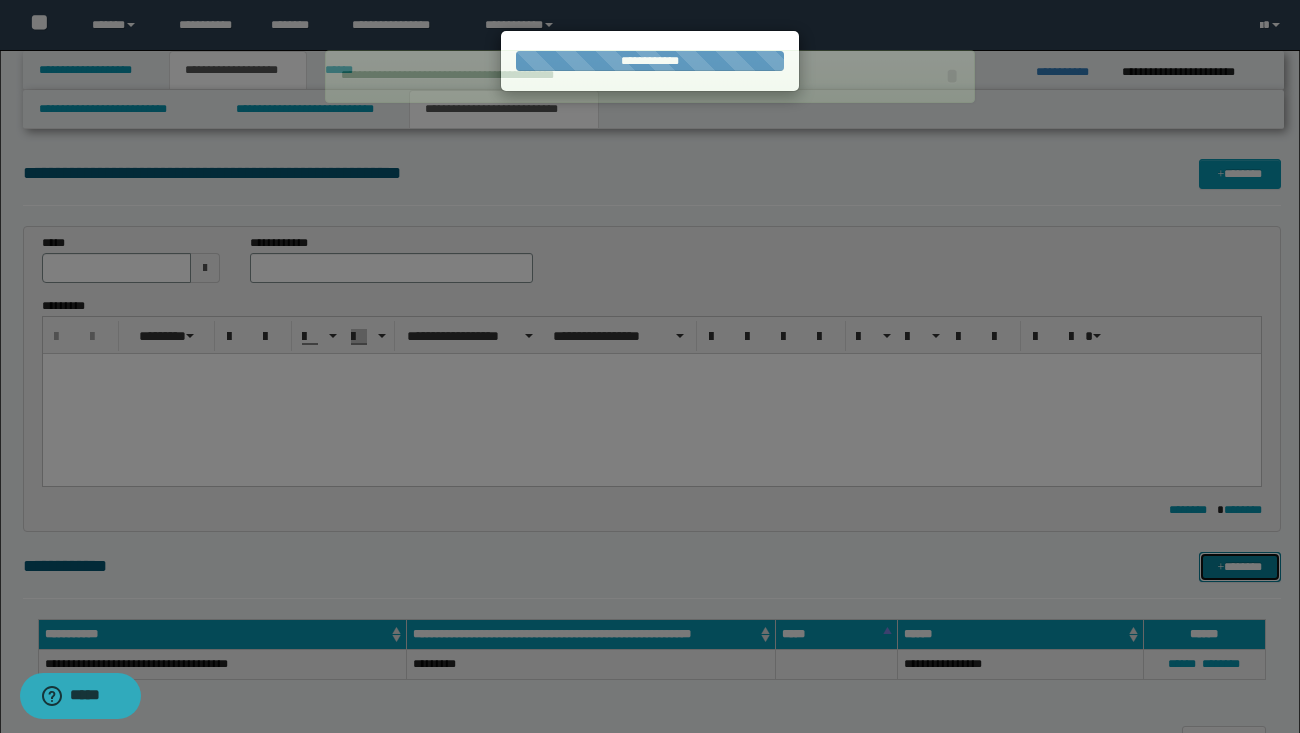 type 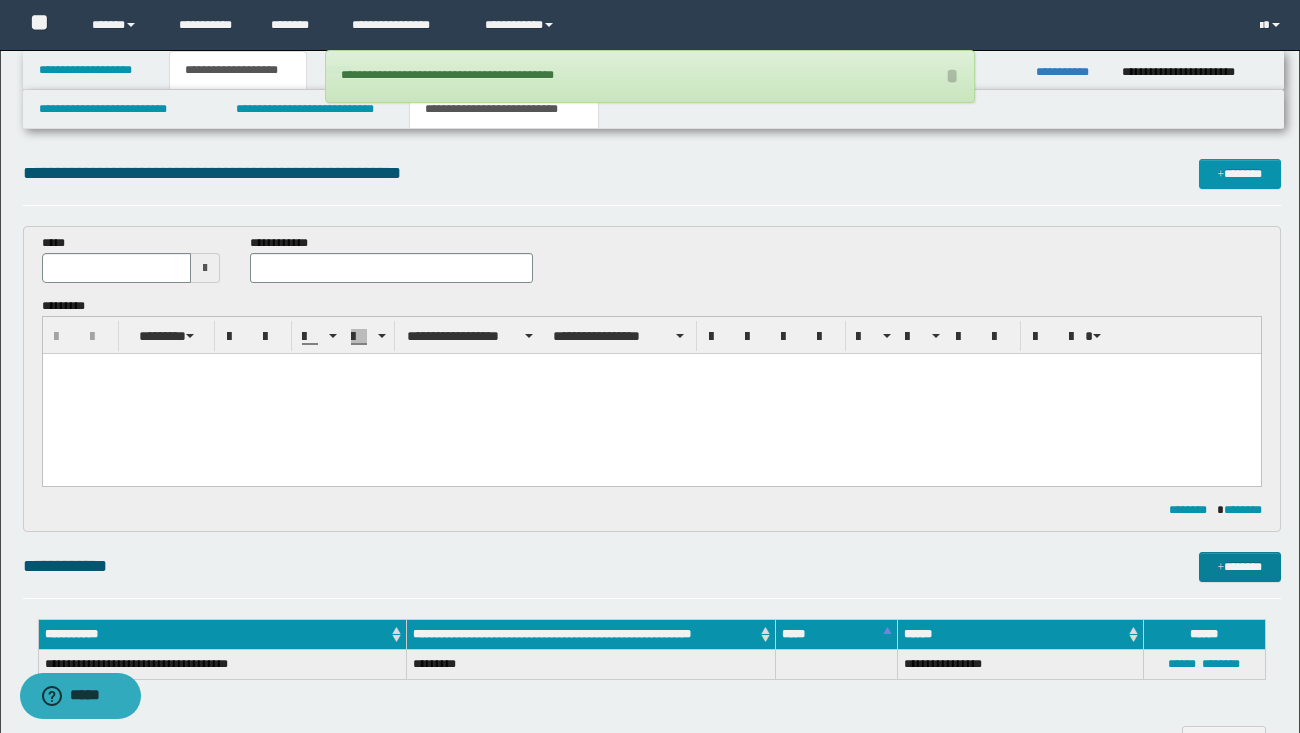 click on "*******" at bounding box center [1240, 567] 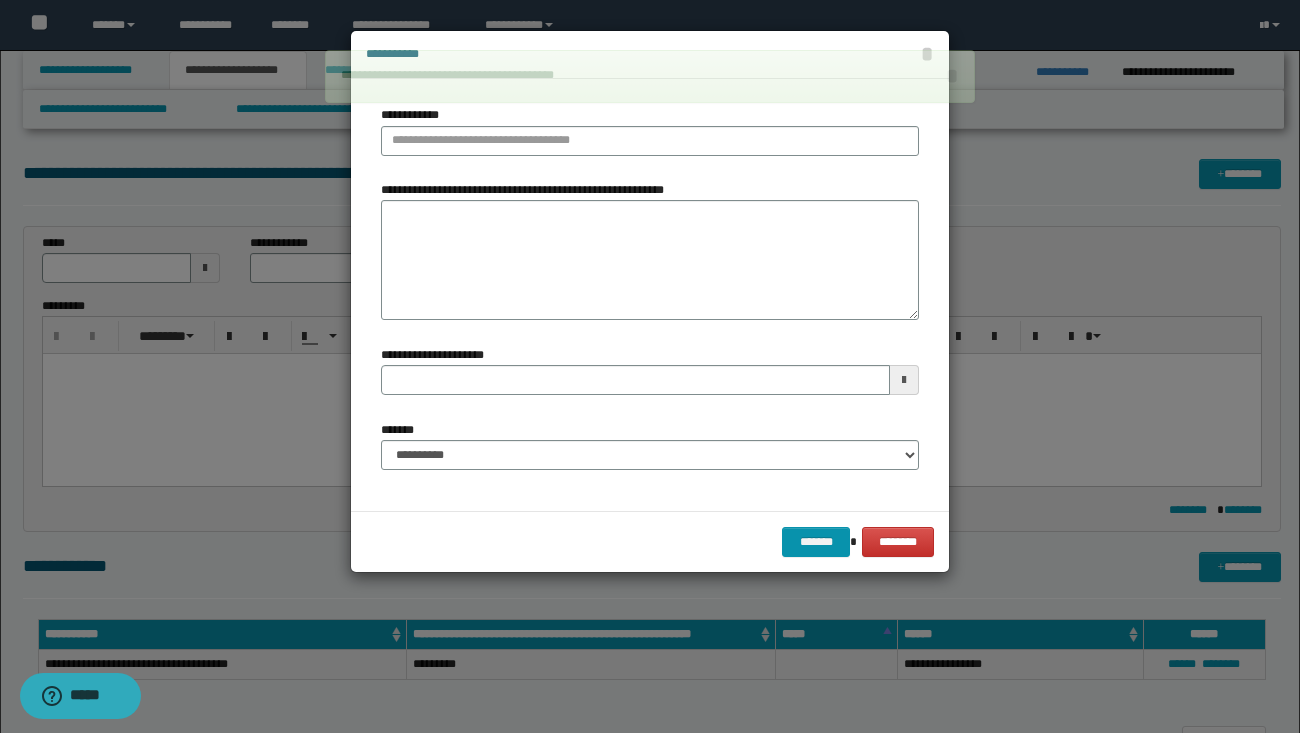 type 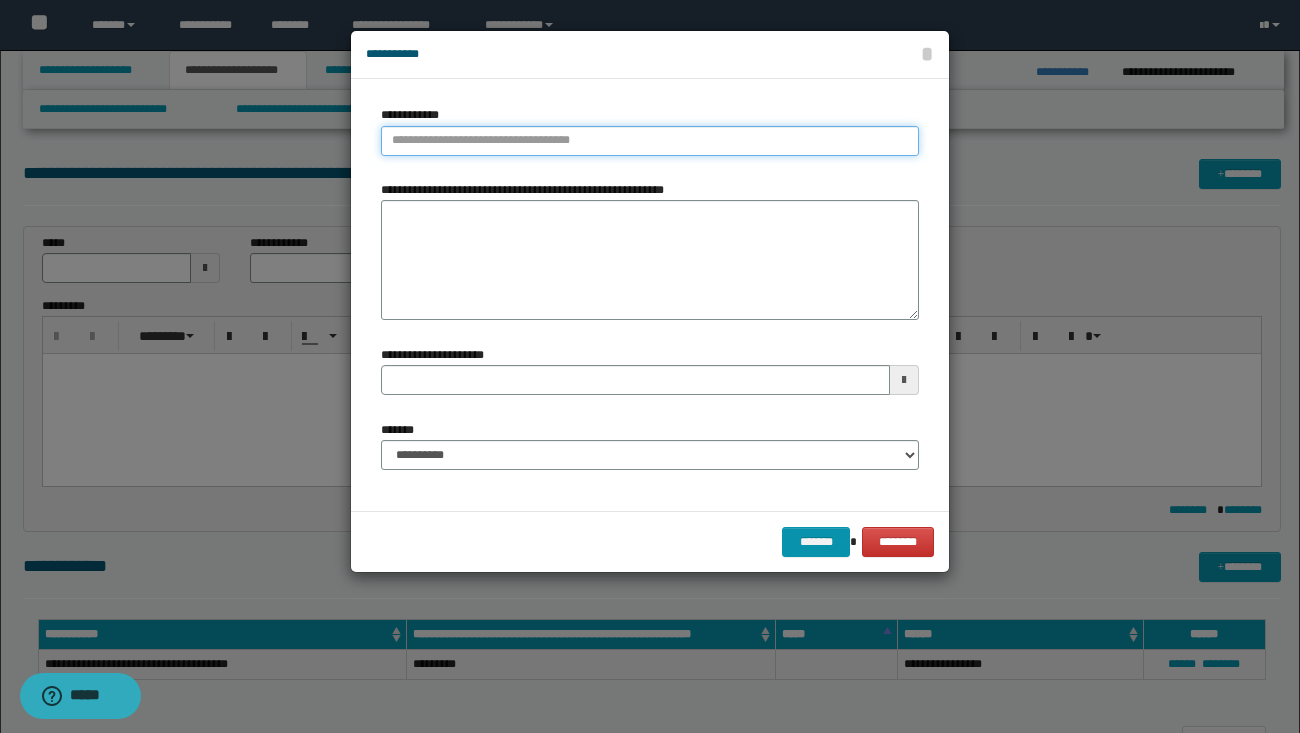 type on "**********" 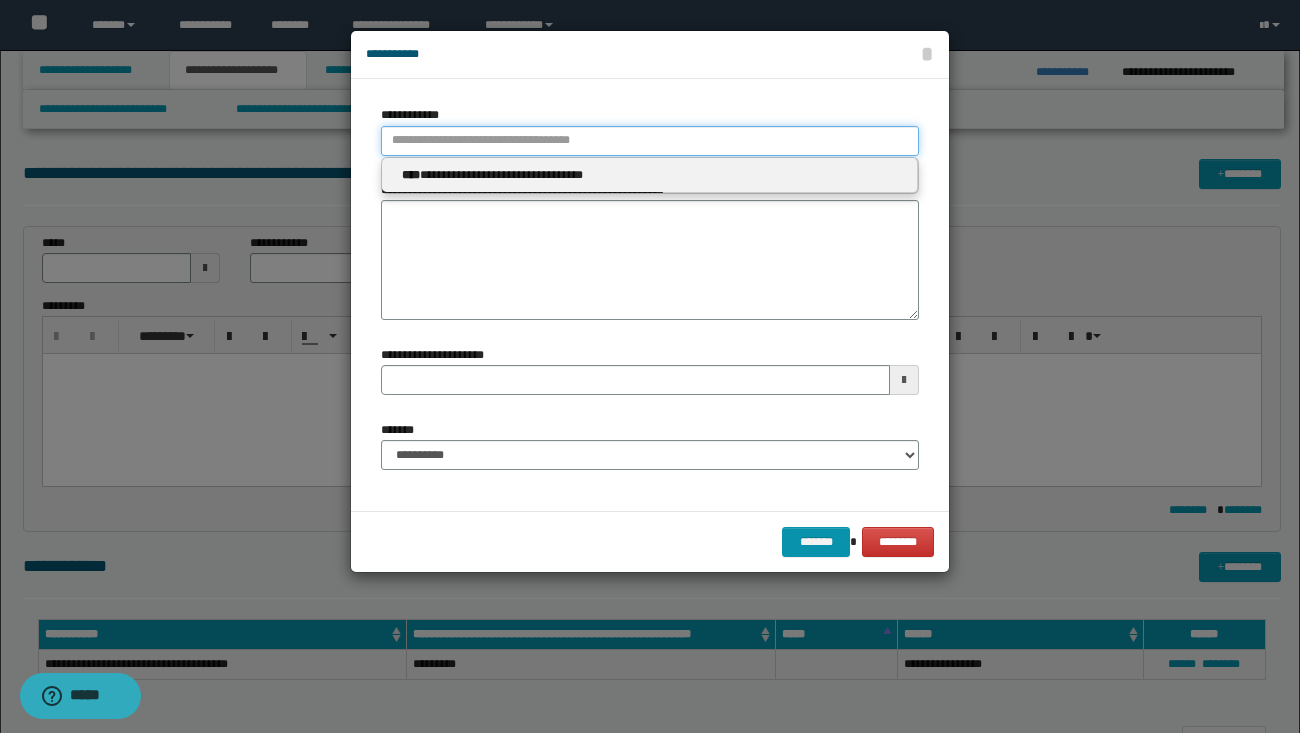 click on "**********" at bounding box center (650, 141) 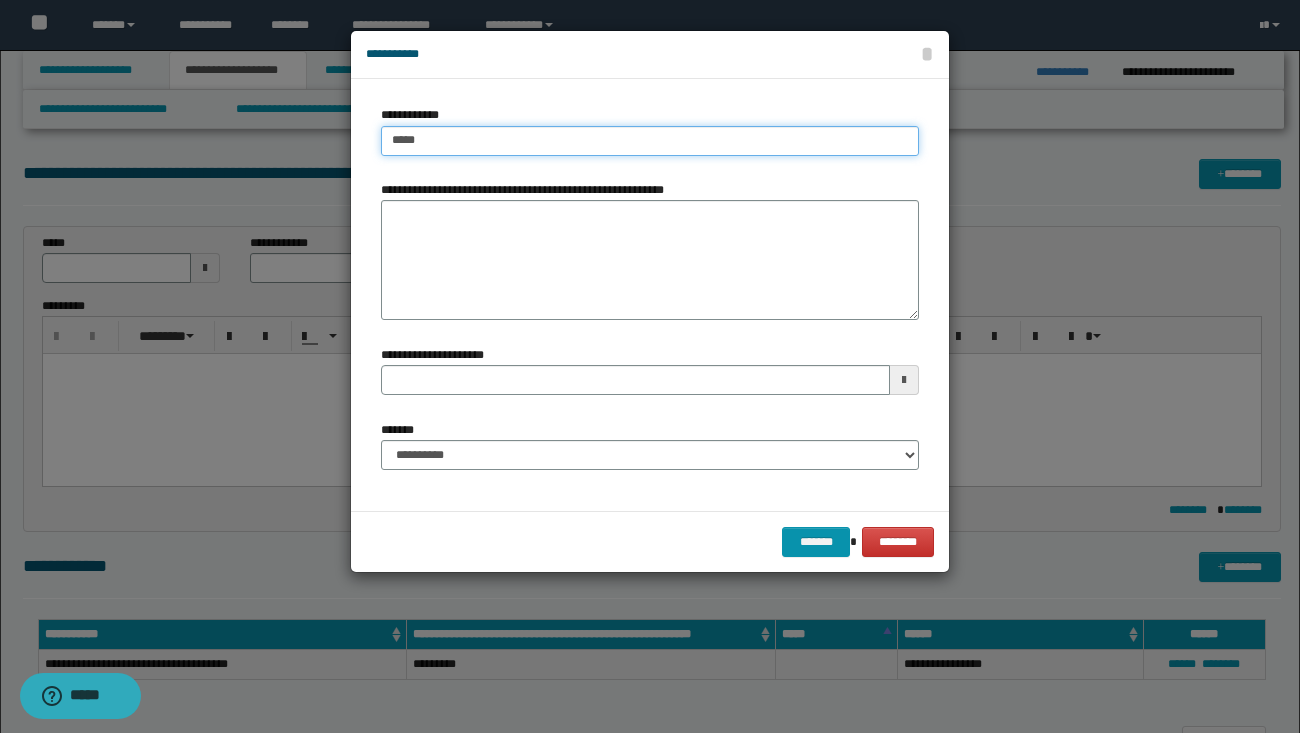 type on "******" 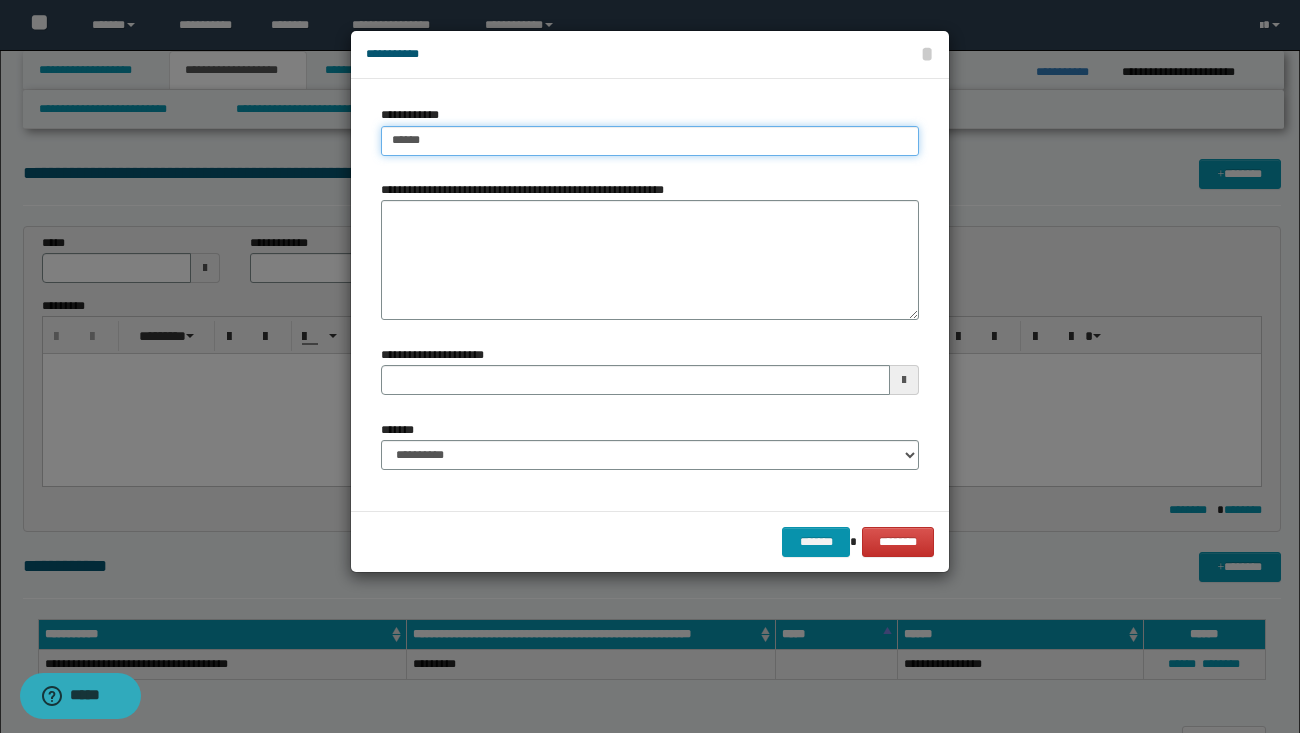 type on "******" 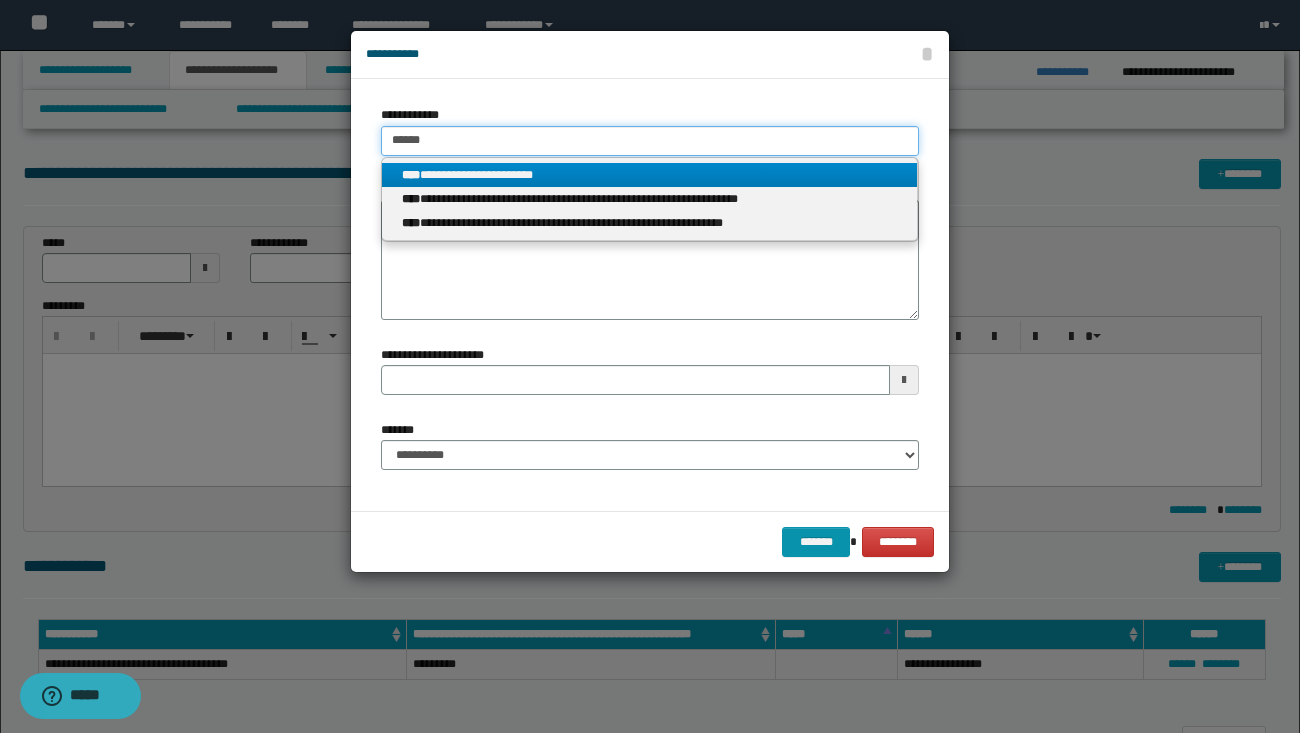 type on "******" 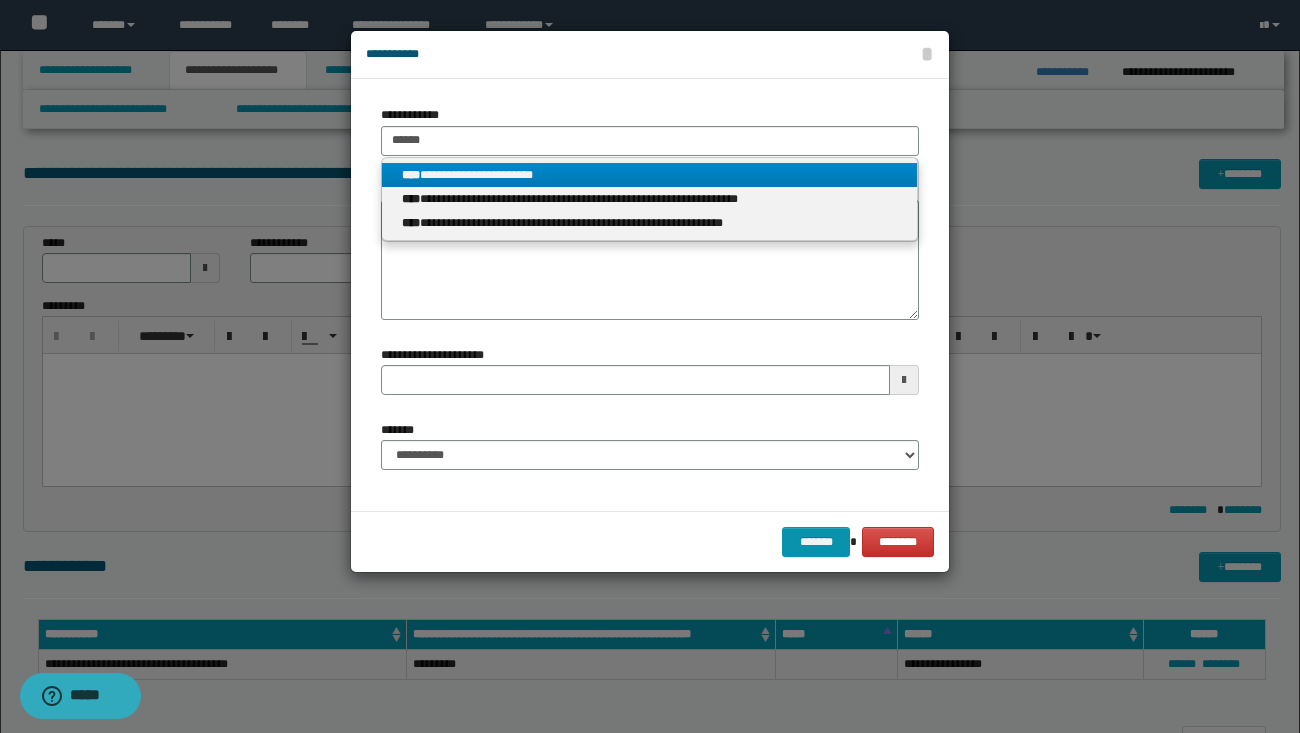 click on "**********" at bounding box center [649, 175] 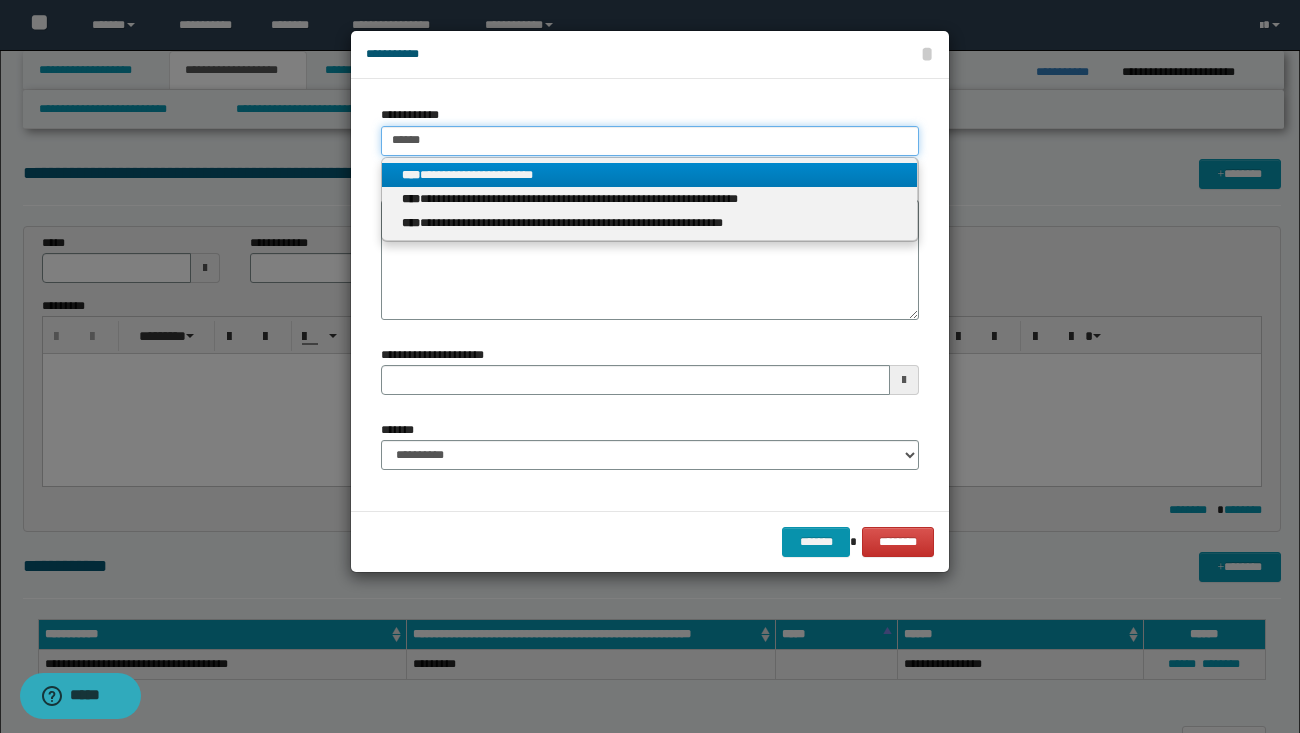 type 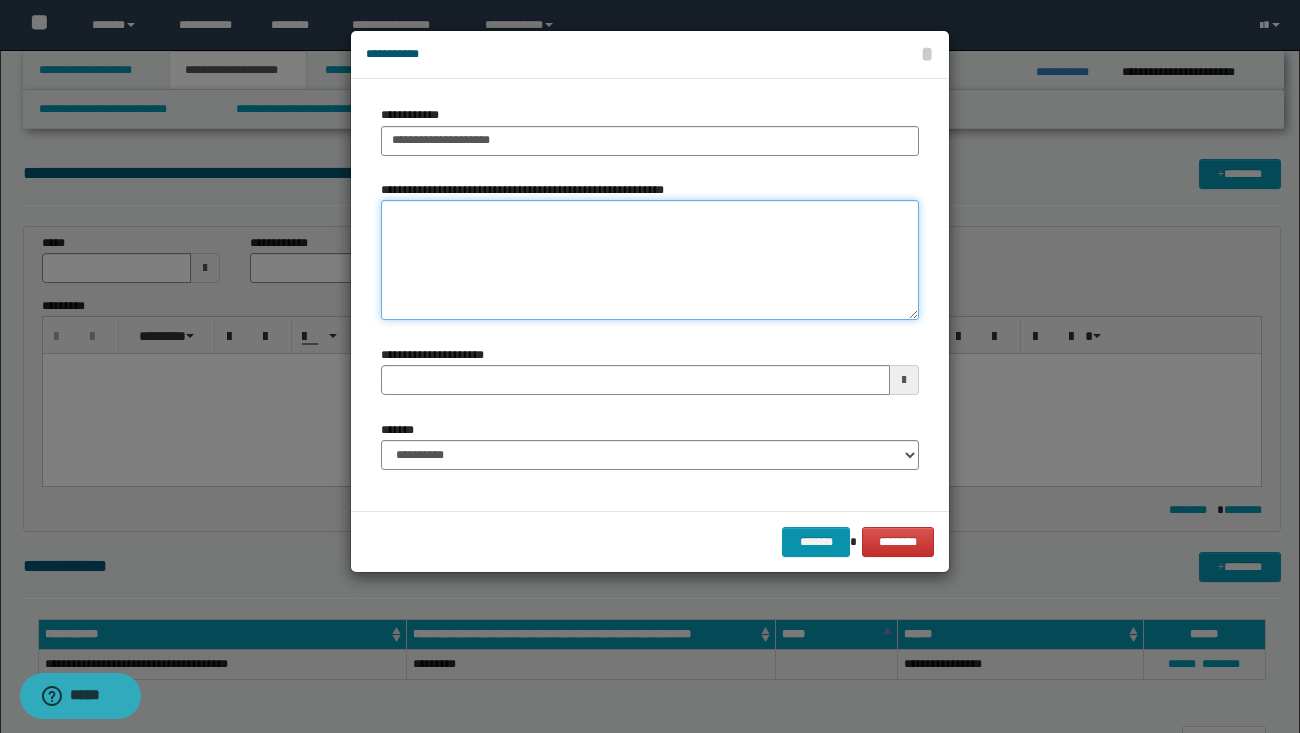 click on "**********" at bounding box center (650, 260) 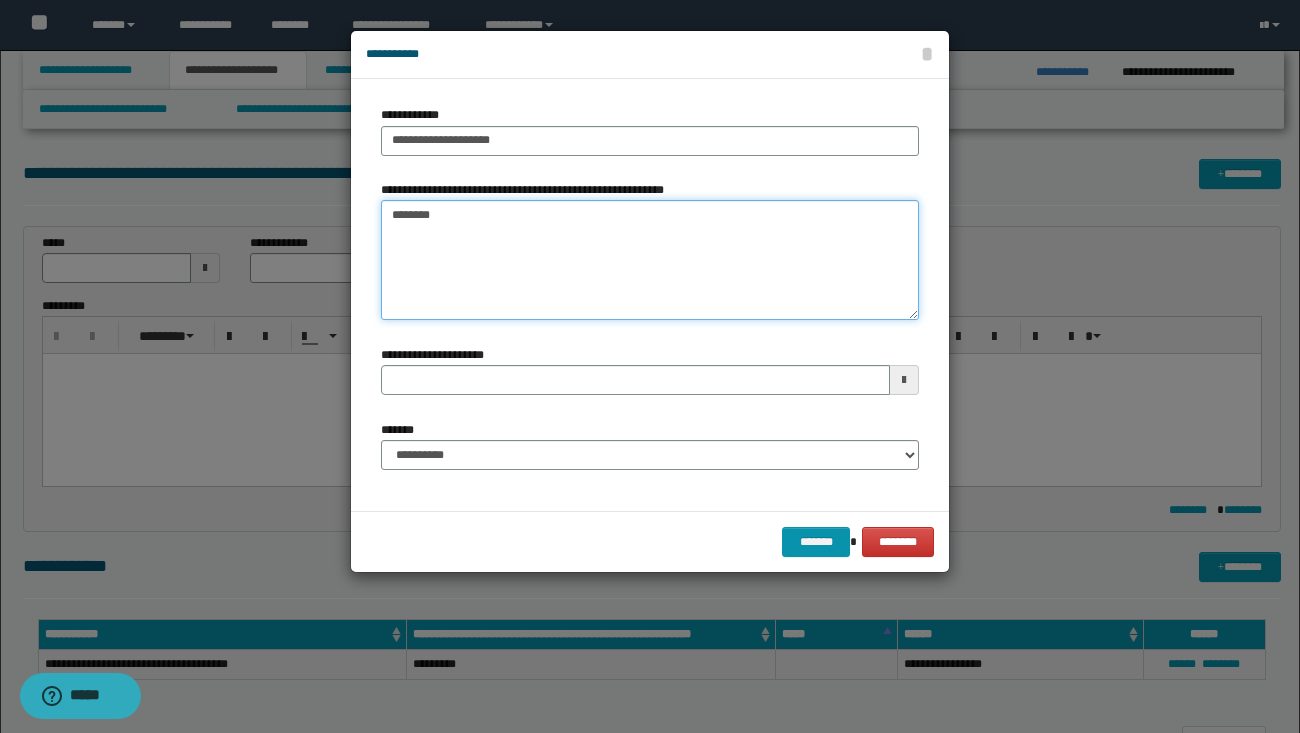type on "*********" 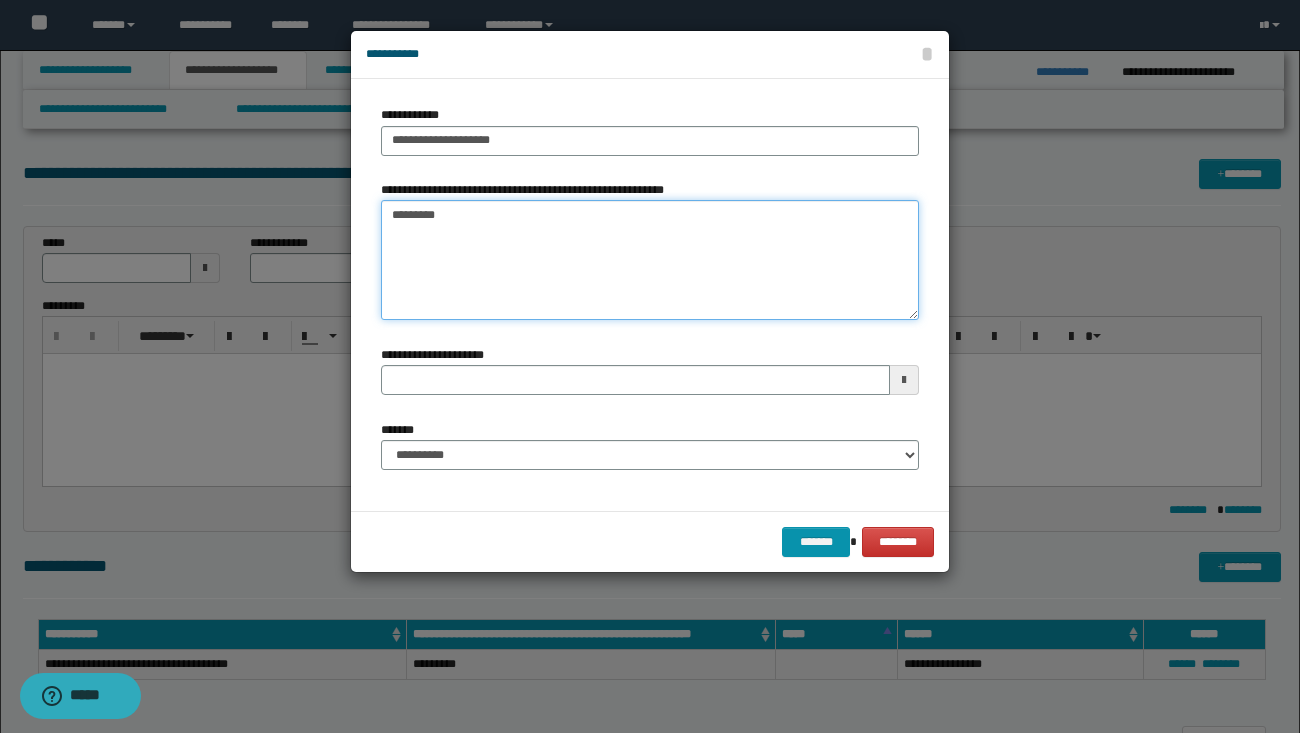 type 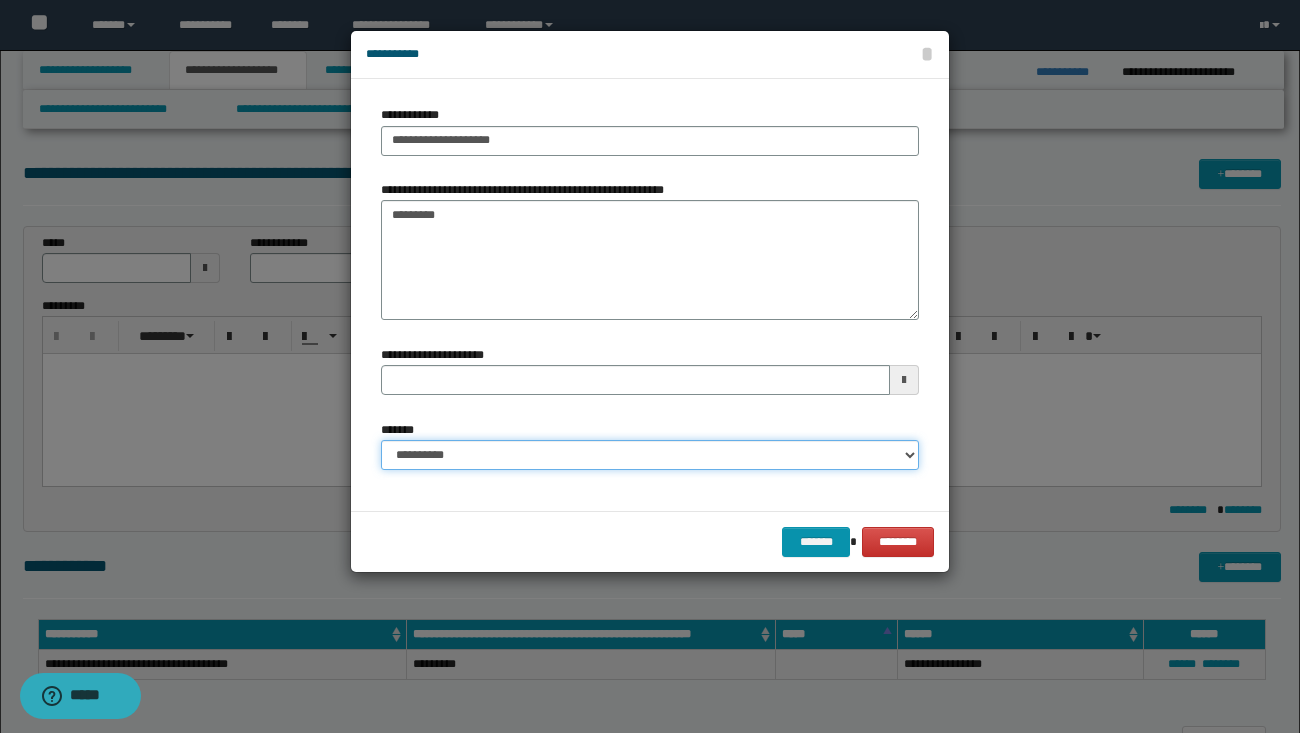 select on "*" 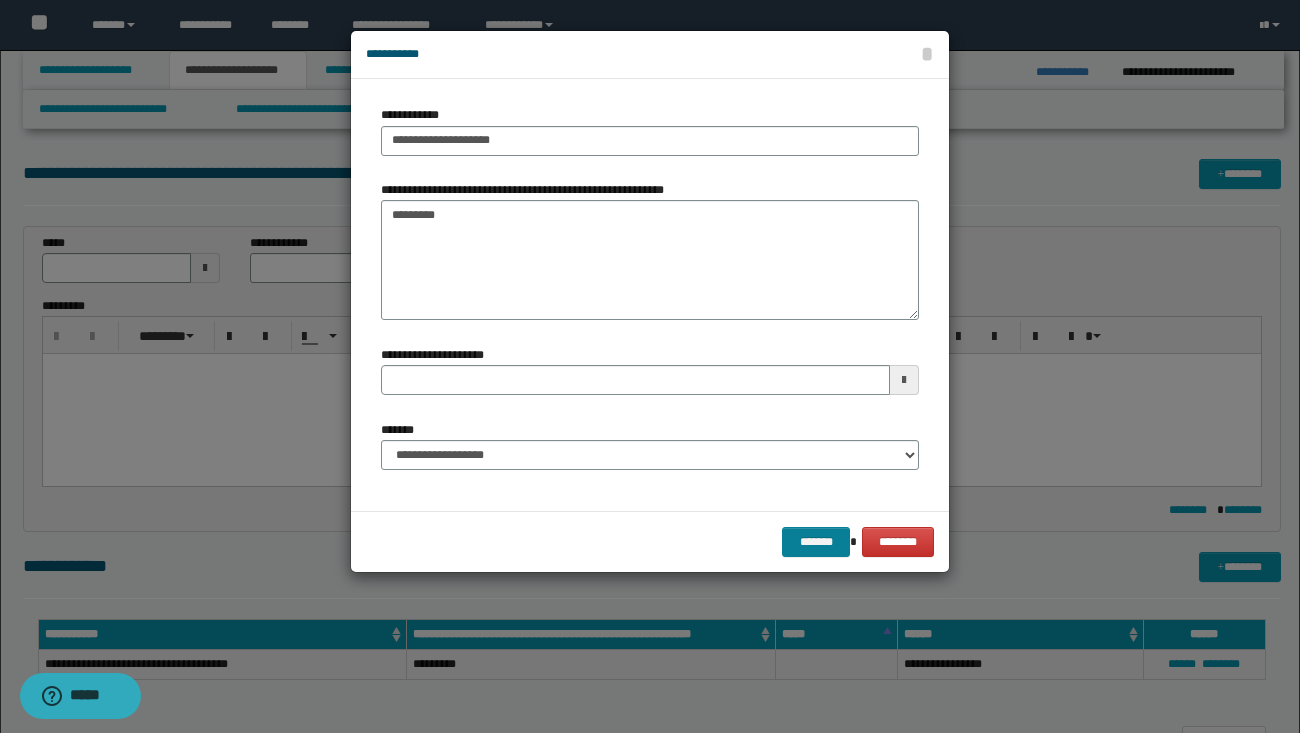 click on "*******" at bounding box center (816, 542) 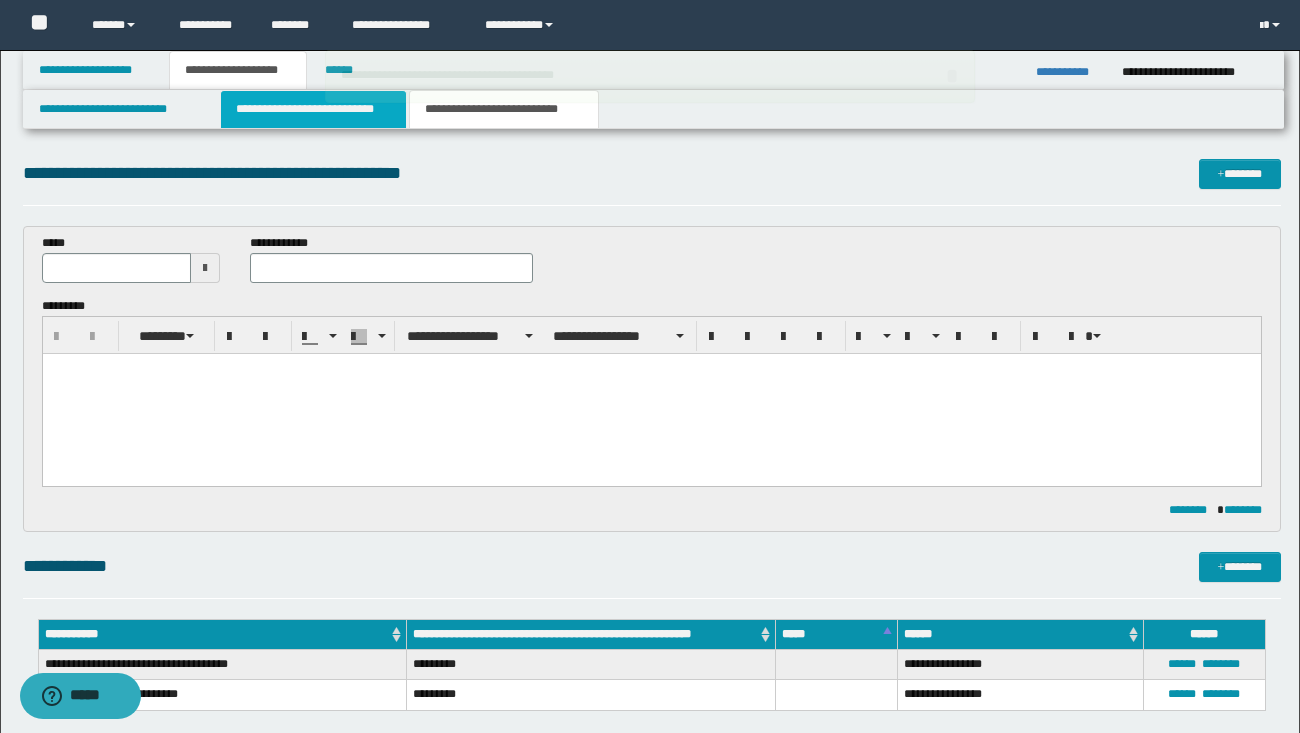 click on "**********" at bounding box center [314, 109] 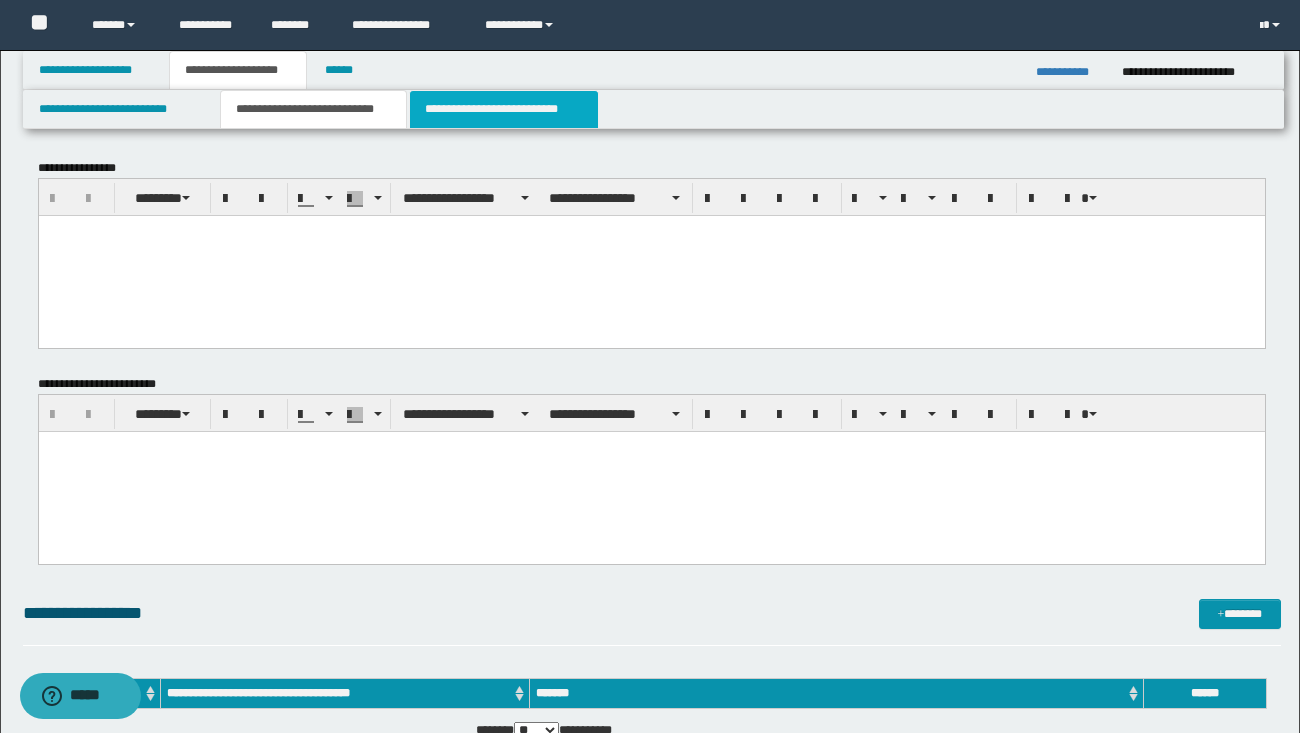 scroll, scrollTop: 0, scrollLeft: 0, axis: both 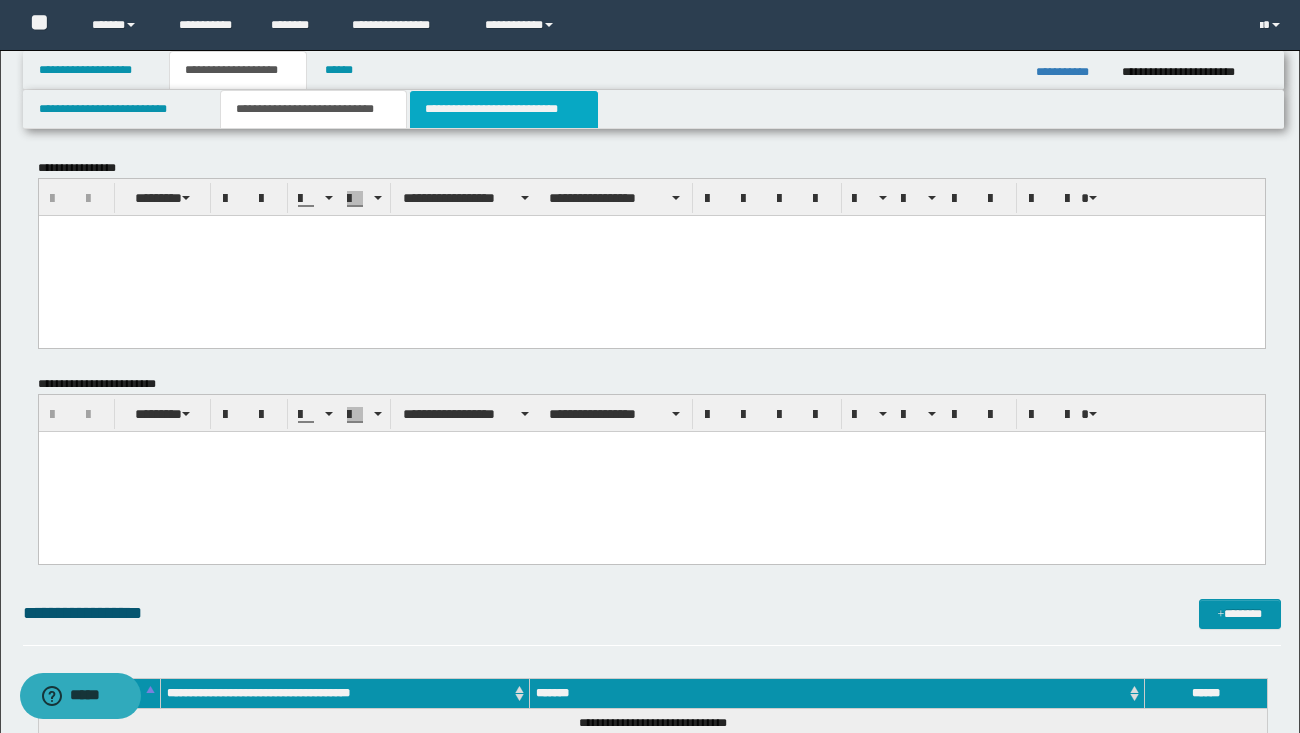 click on "**********" at bounding box center [504, 109] 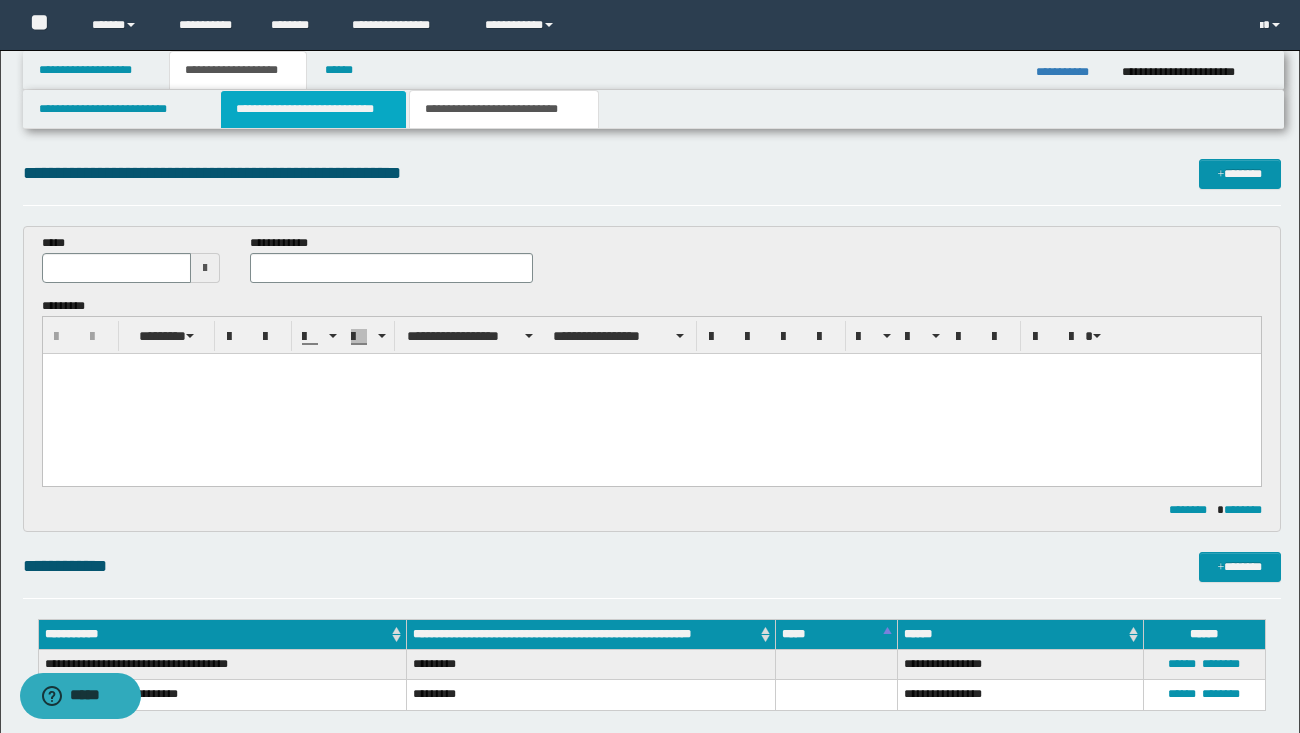 click on "**********" at bounding box center (314, 109) 